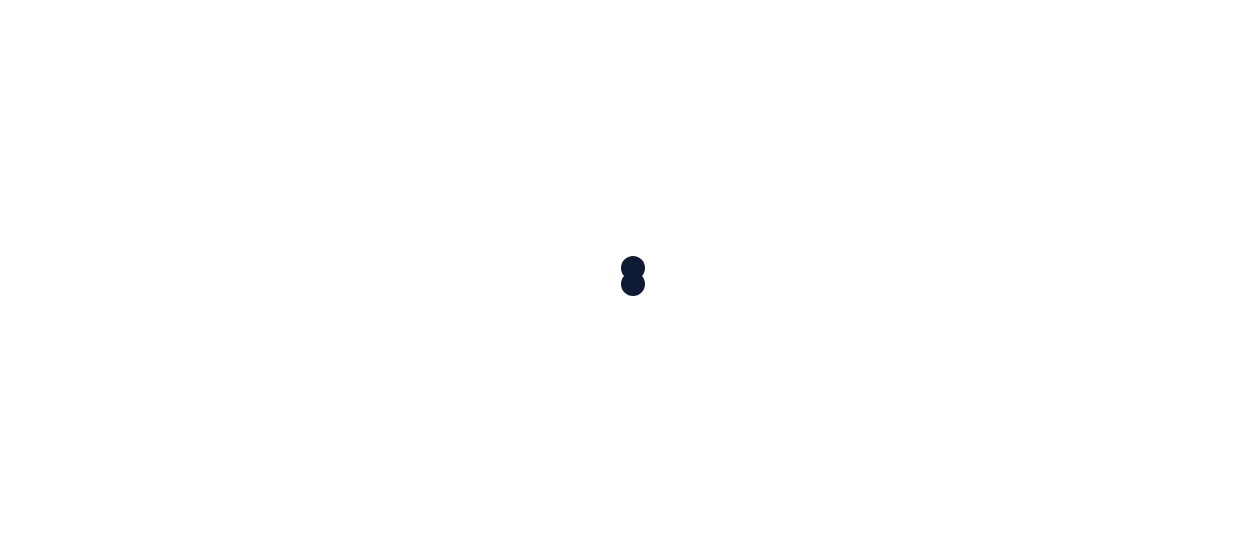 scroll, scrollTop: 0, scrollLeft: 0, axis: both 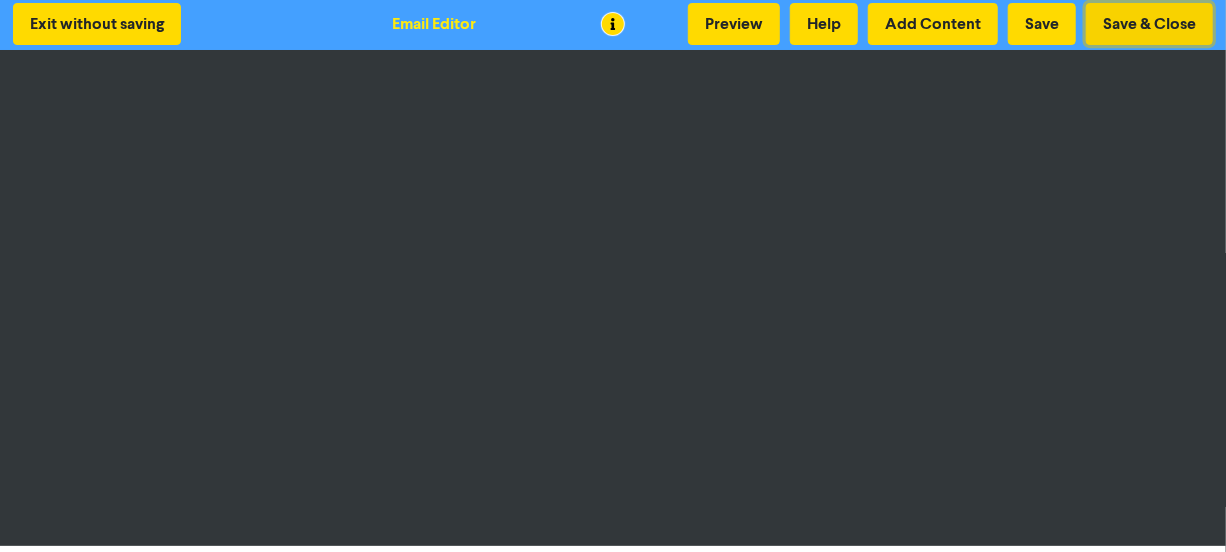 click on "Save & Close" at bounding box center (1149, 24) 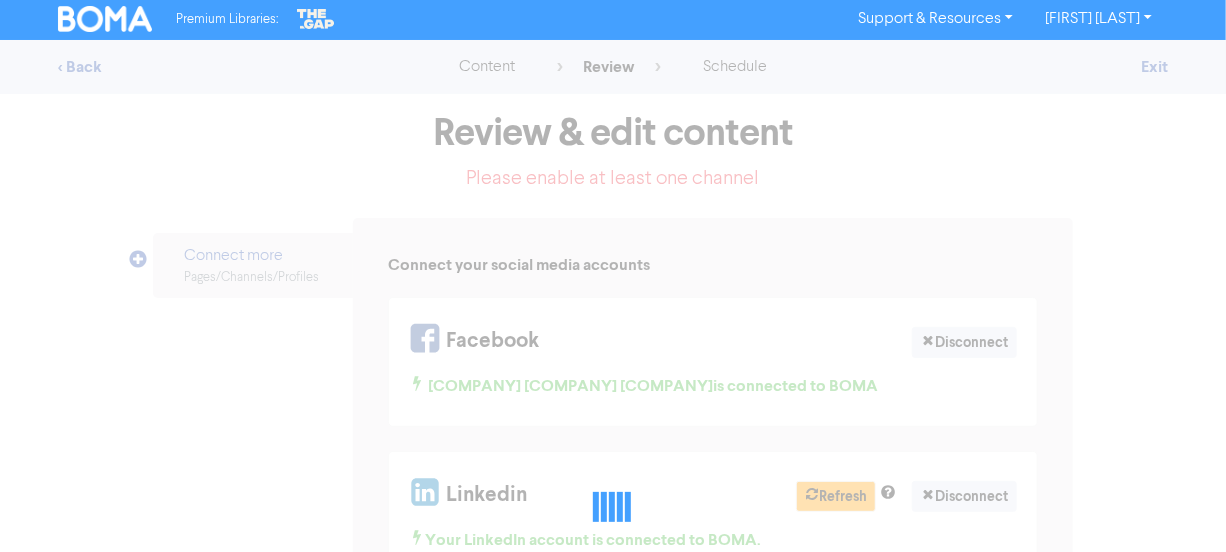 scroll, scrollTop: 0, scrollLeft: 0, axis: both 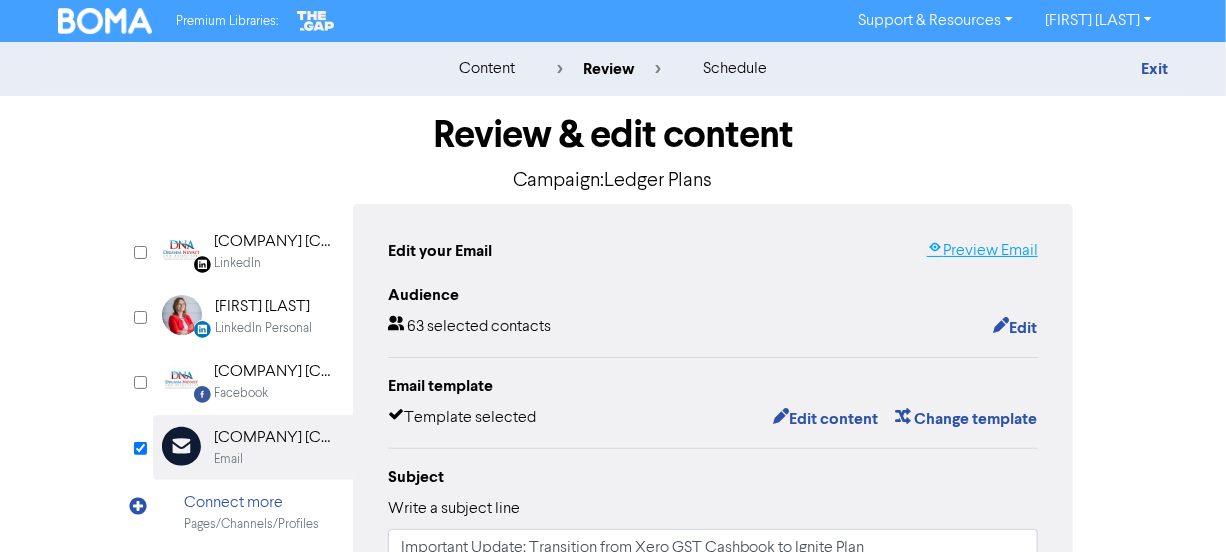 click on "Preview Email" at bounding box center [982, 251] 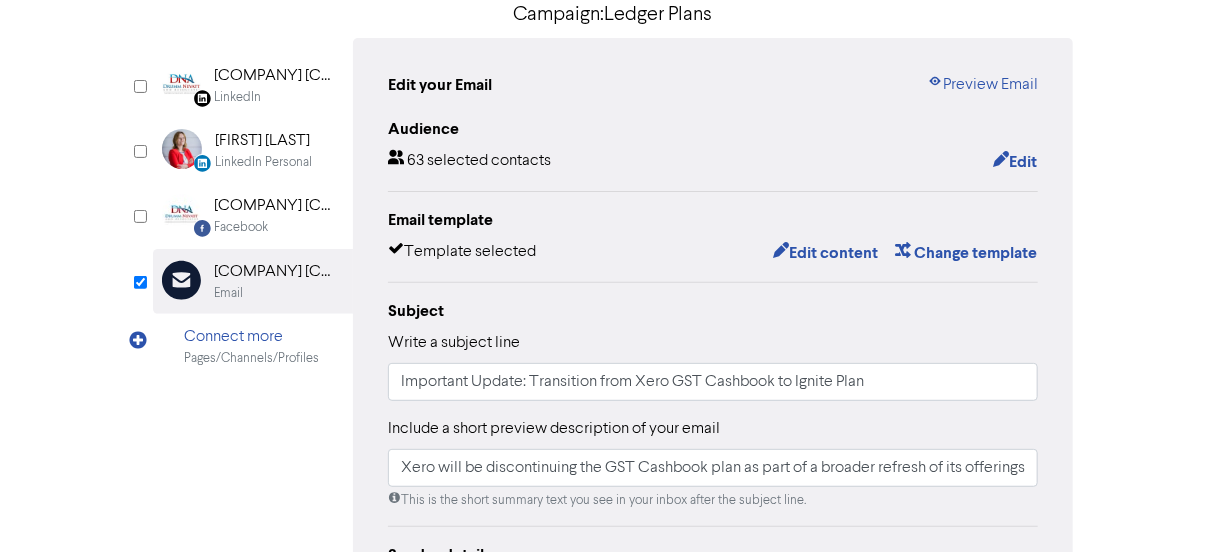 scroll, scrollTop: 181, scrollLeft: 0, axis: vertical 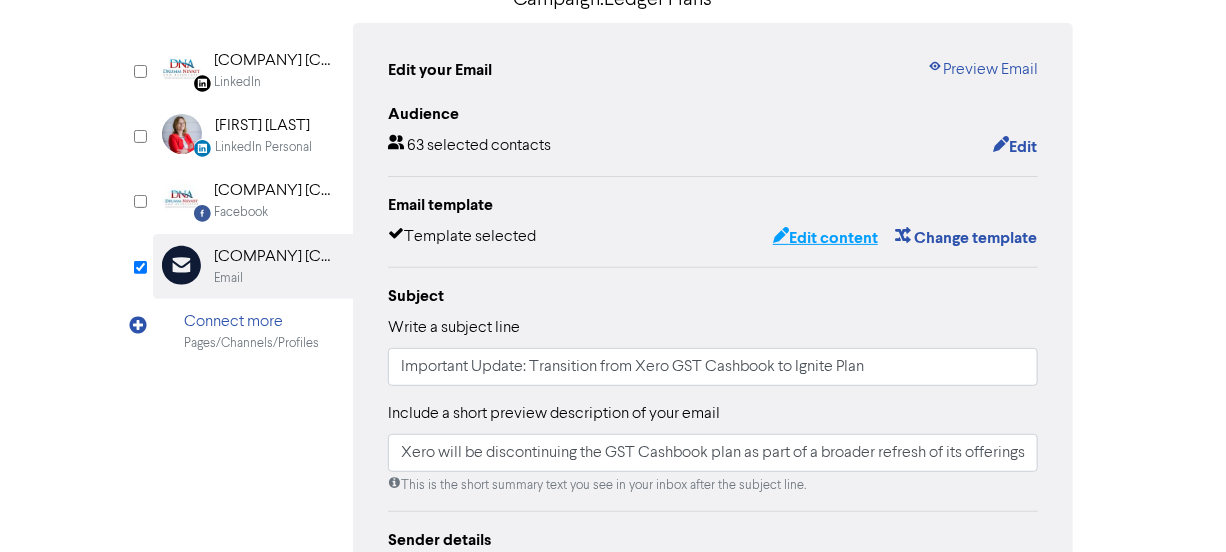 click on "Edit content" at bounding box center (825, 238) 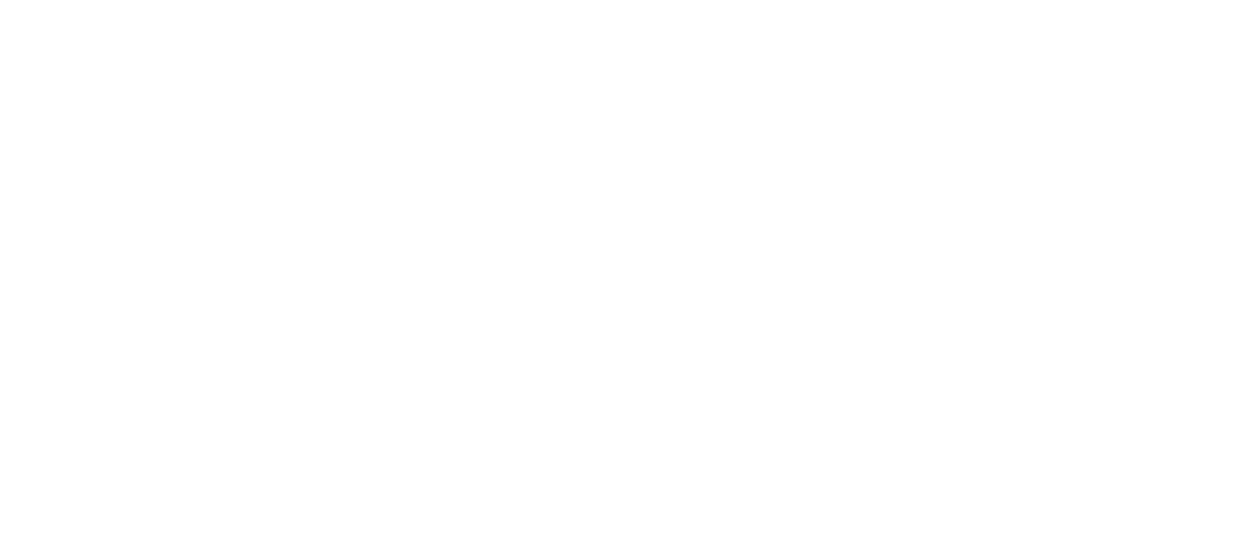 scroll, scrollTop: 0, scrollLeft: 0, axis: both 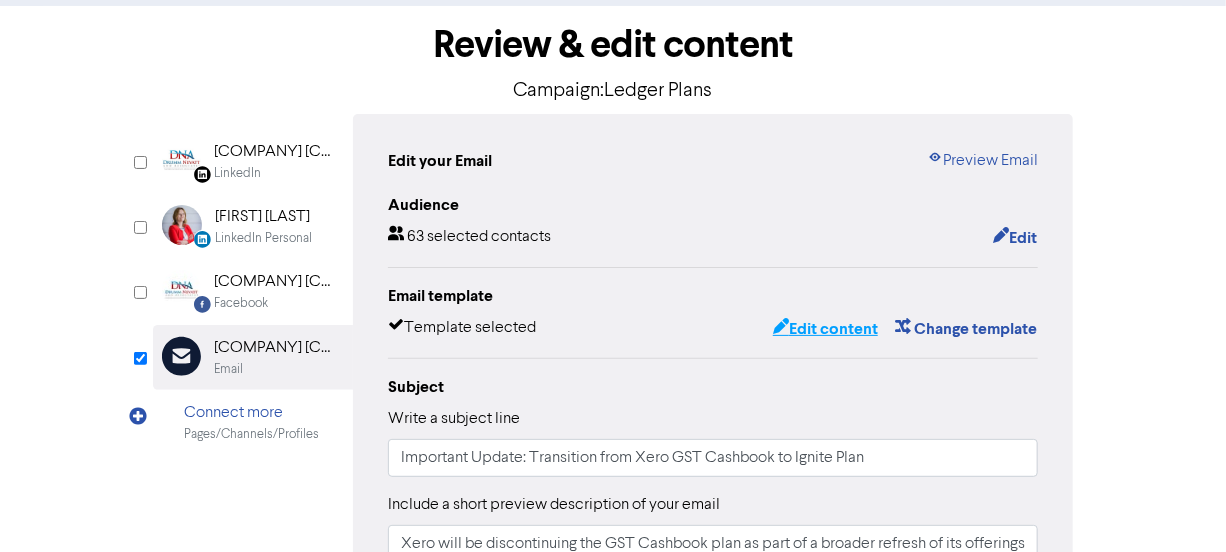 click on "Edit content" at bounding box center [825, 329] 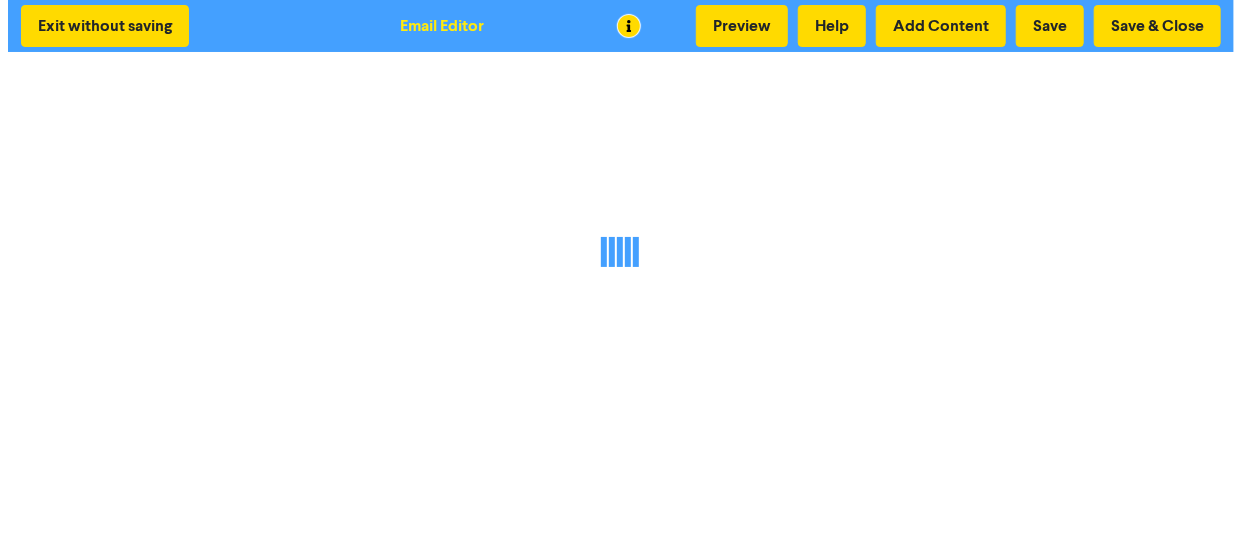 scroll, scrollTop: 0, scrollLeft: 0, axis: both 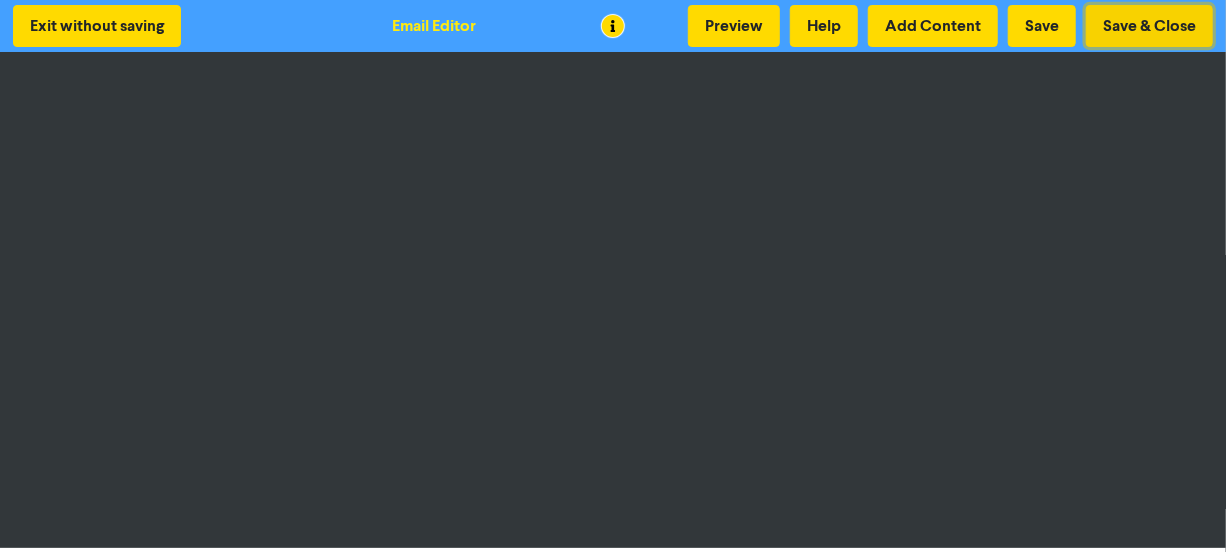 click on "Save & Close" at bounding box center (1149, 26) 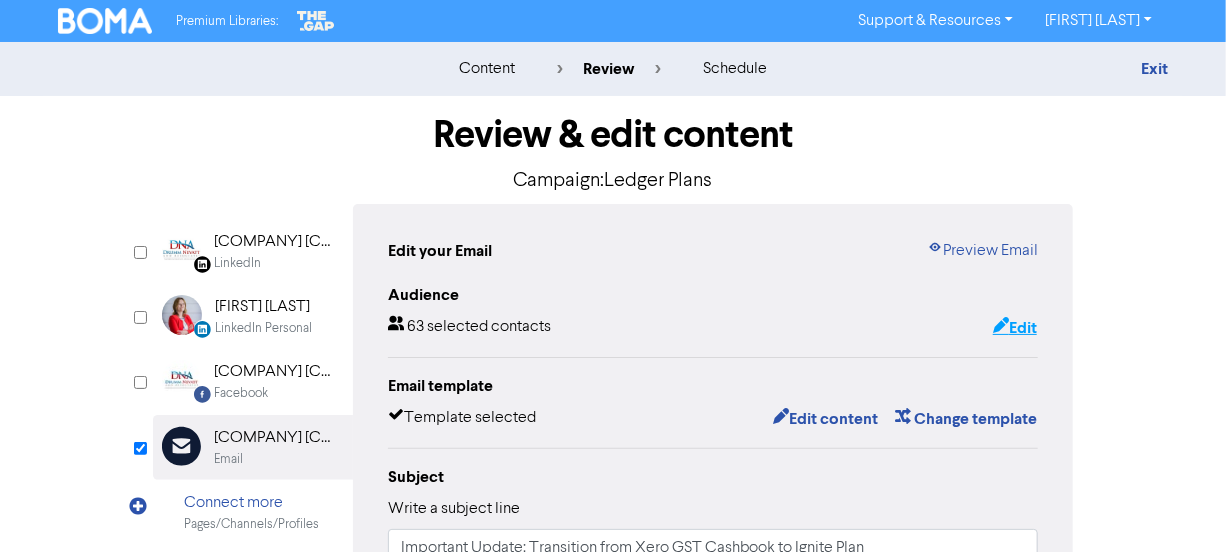 click on "Edit" at bounding box center [1015, 328] 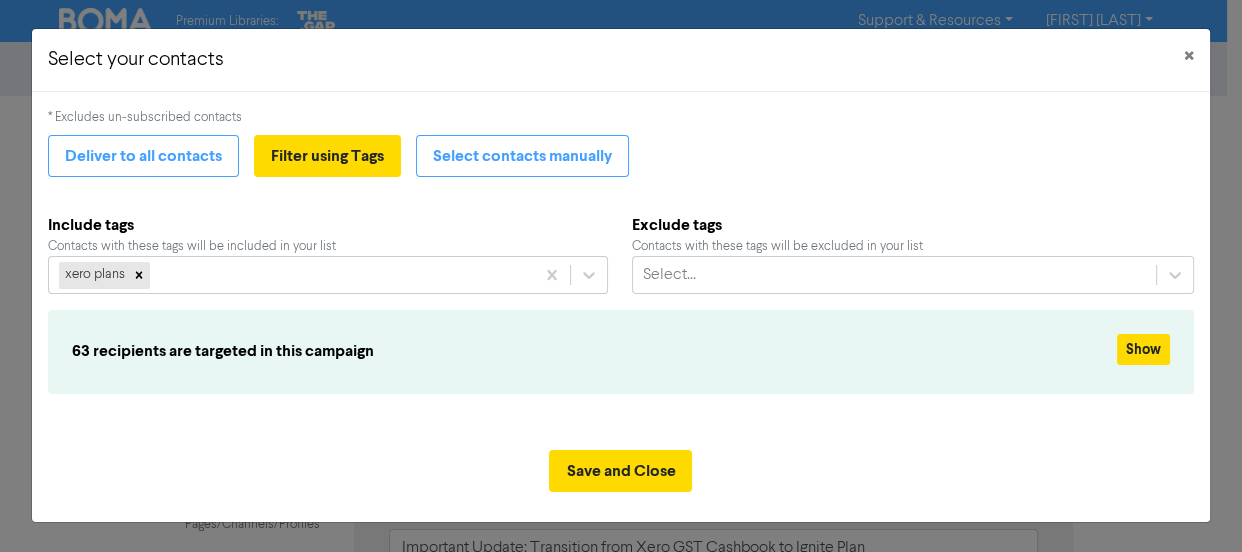 drag, startPoint x: 140, startPoint y: 275, endPoint x: 214, endPoint y: 298, distance: 77.491936 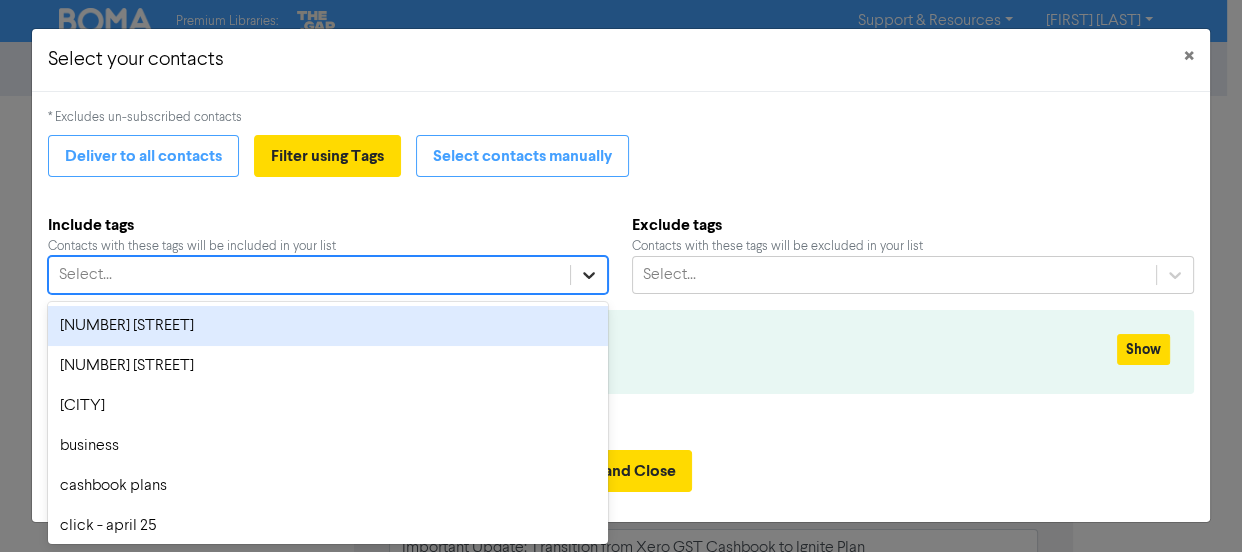 click 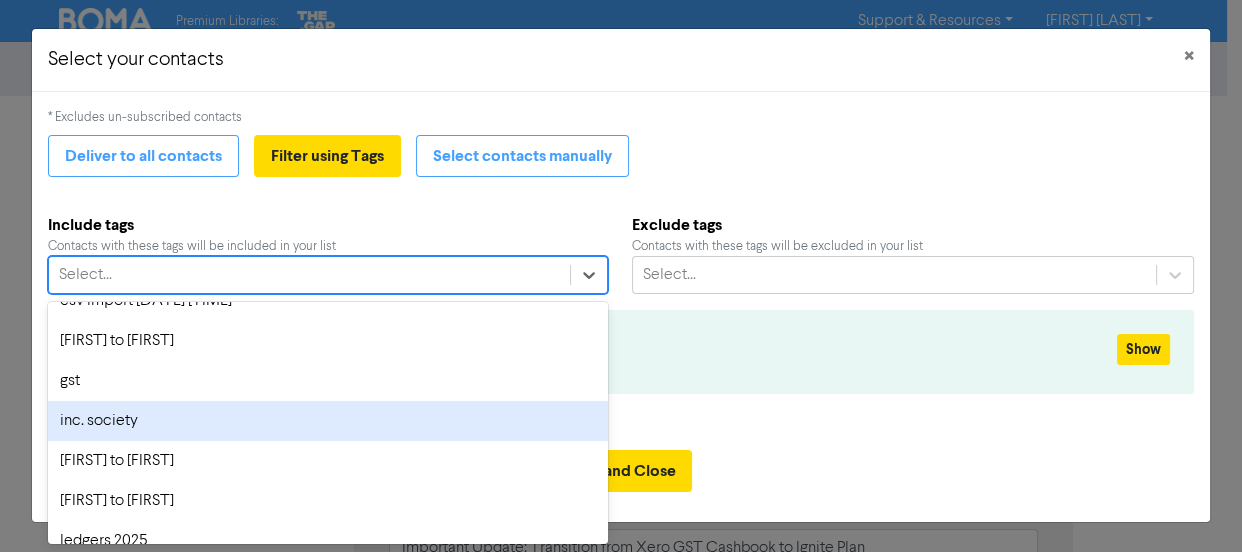 scroll, scrollTop: 636, scrollLeft: 0, axis: vertical 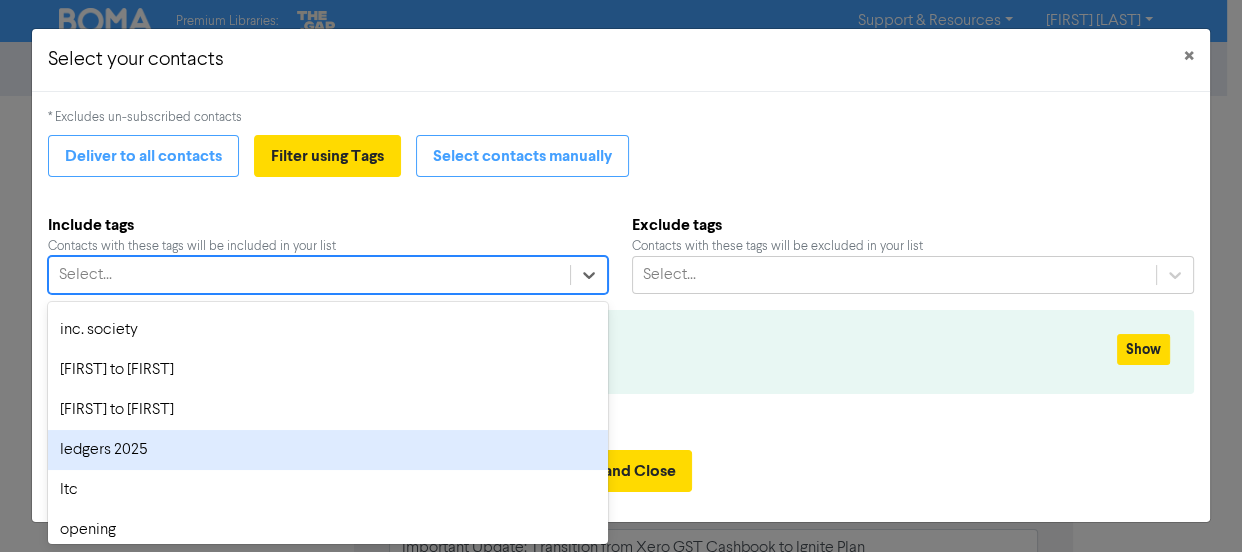 click on "ledgers 2025" at bounding box center (327, 450) 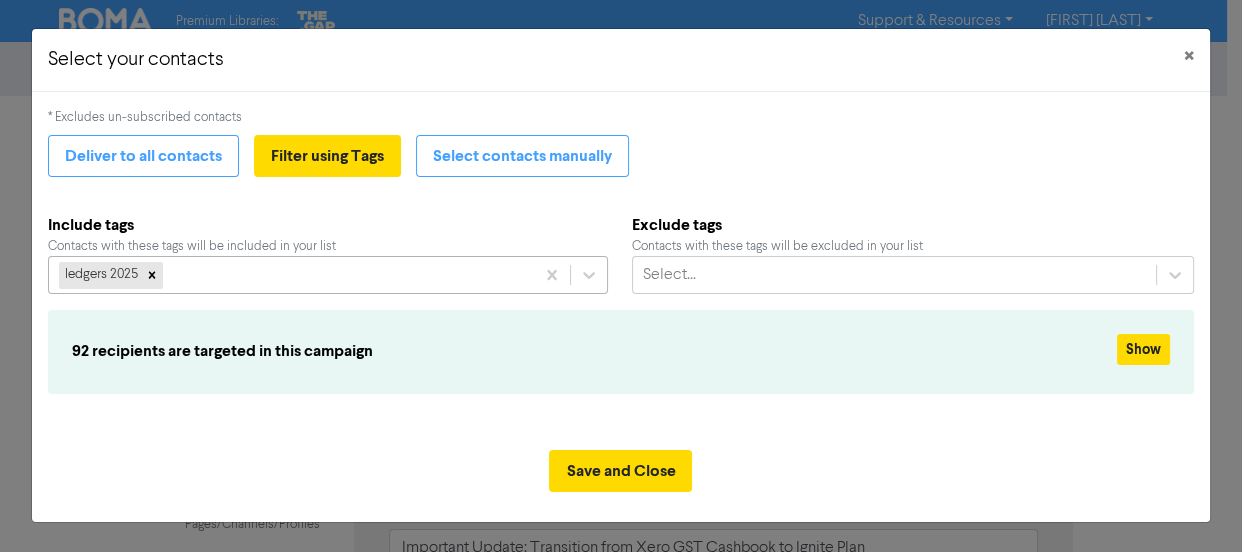 drag, startPoint x: 157, startPoint y: 277, endPoint x: 189, endPoint y: 255, distance: 38.832977 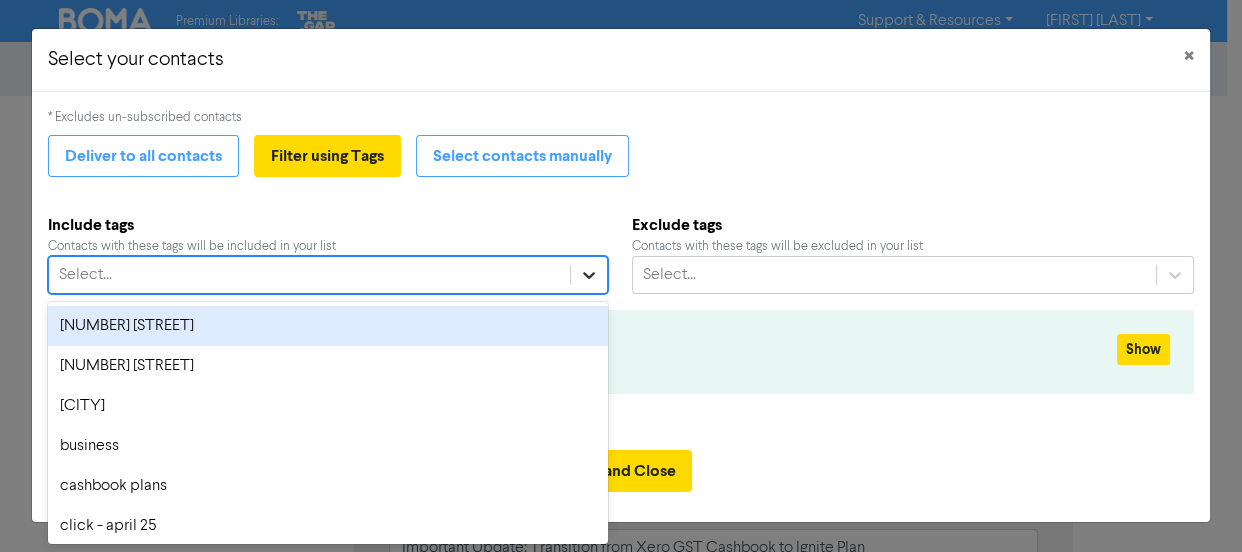 scroll, scrollTop: 0, scrollLeft: 0, axis: both 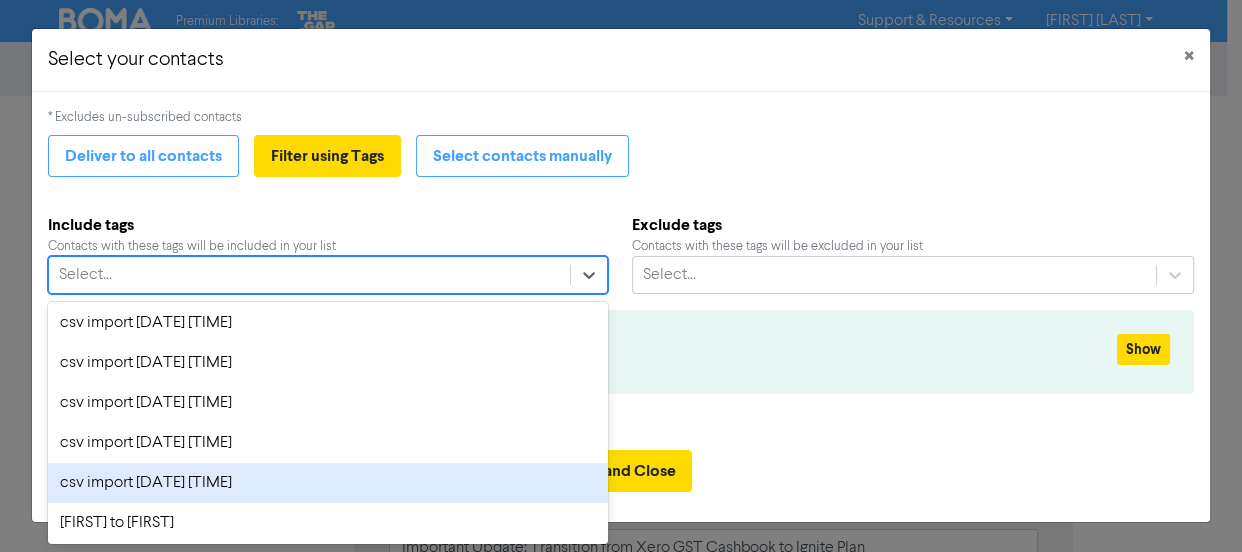 click on "csv import [DATE] [TIME]" at bounding box center [327, 483] 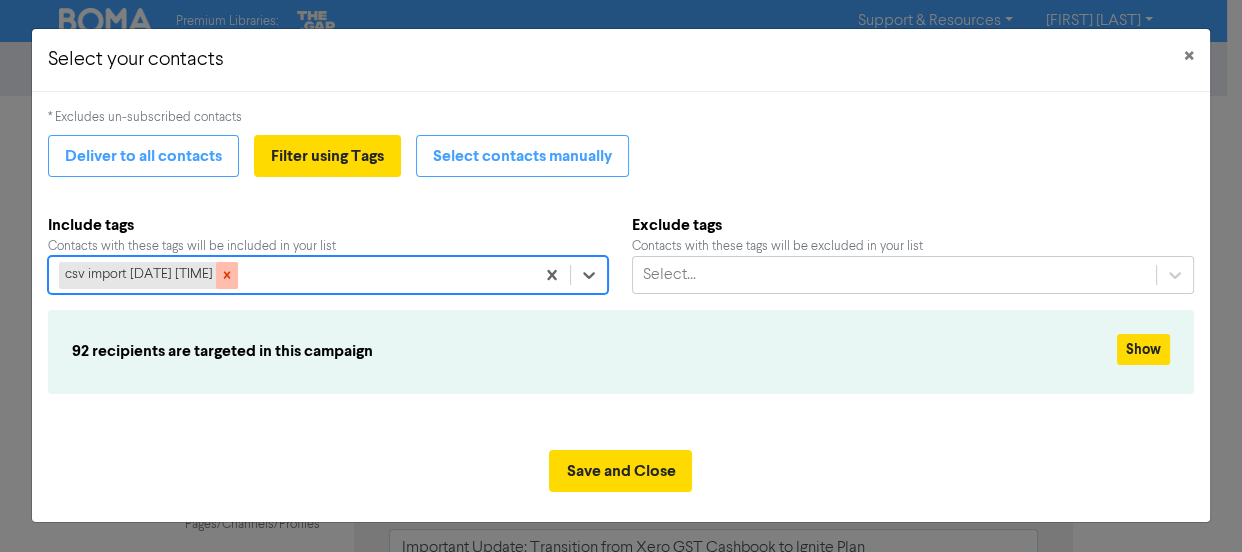 click 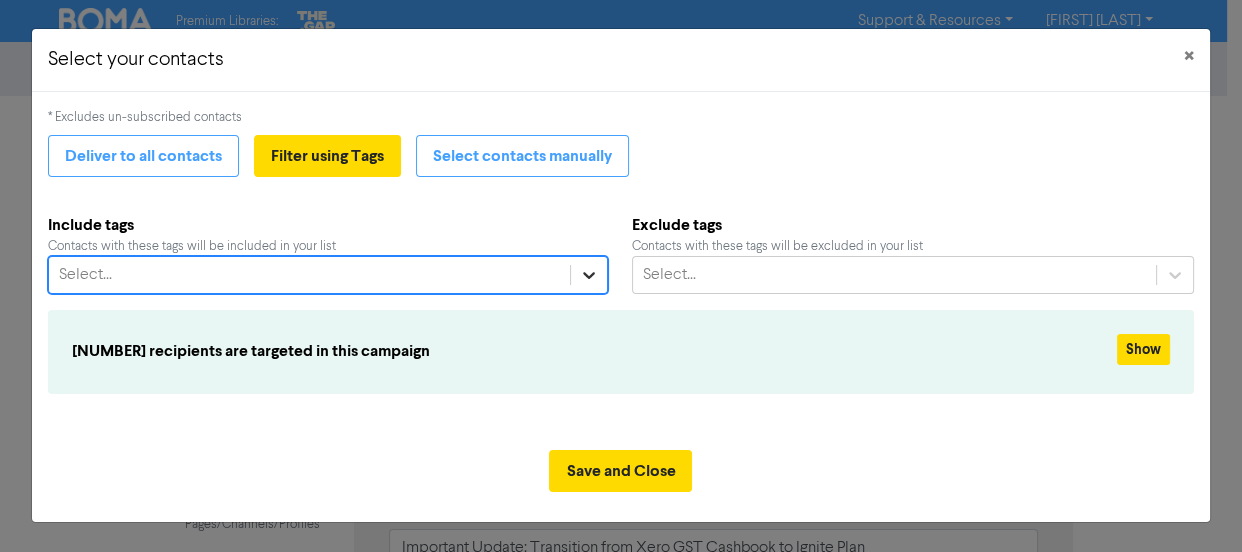 click 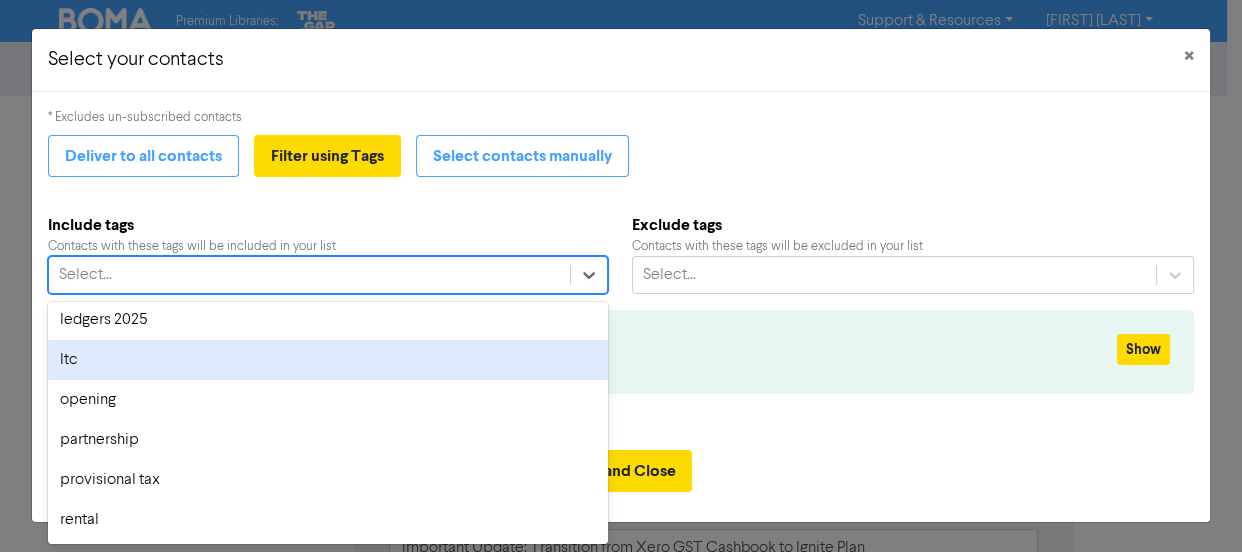 scroll, scrollTop: 727, scrollLeft: 0, axis: vertical 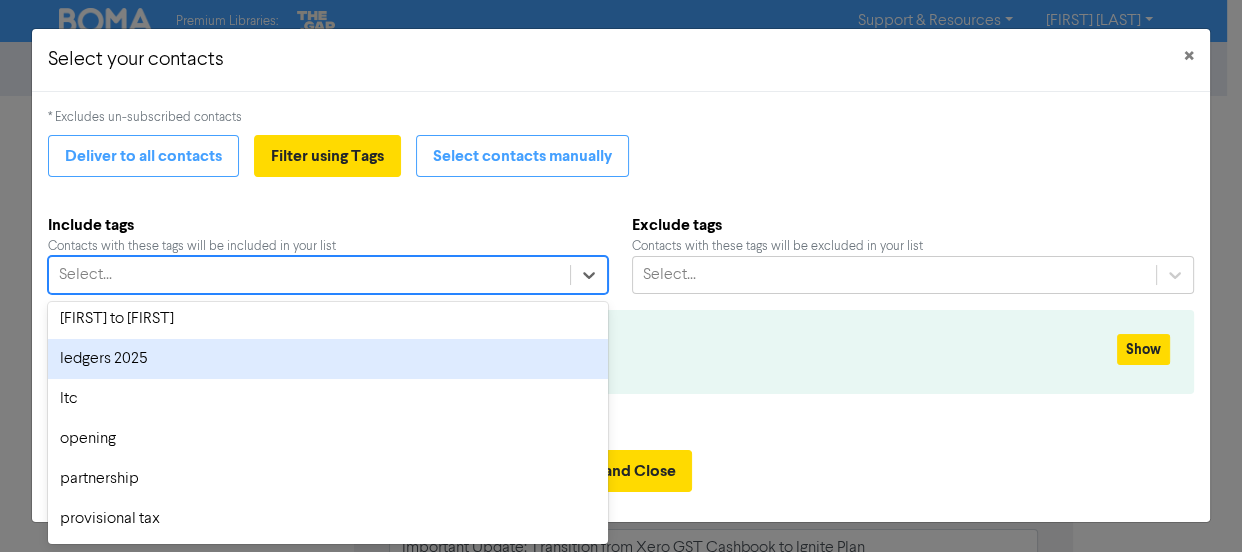 click on "ledgers 2025" at bounding box center (327, 359) 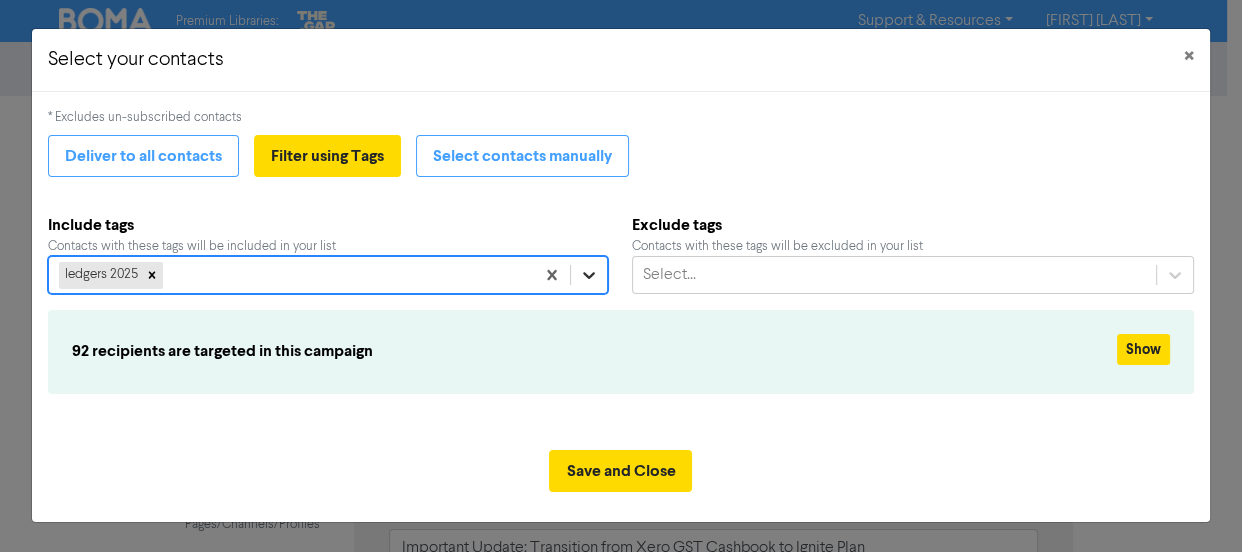 click 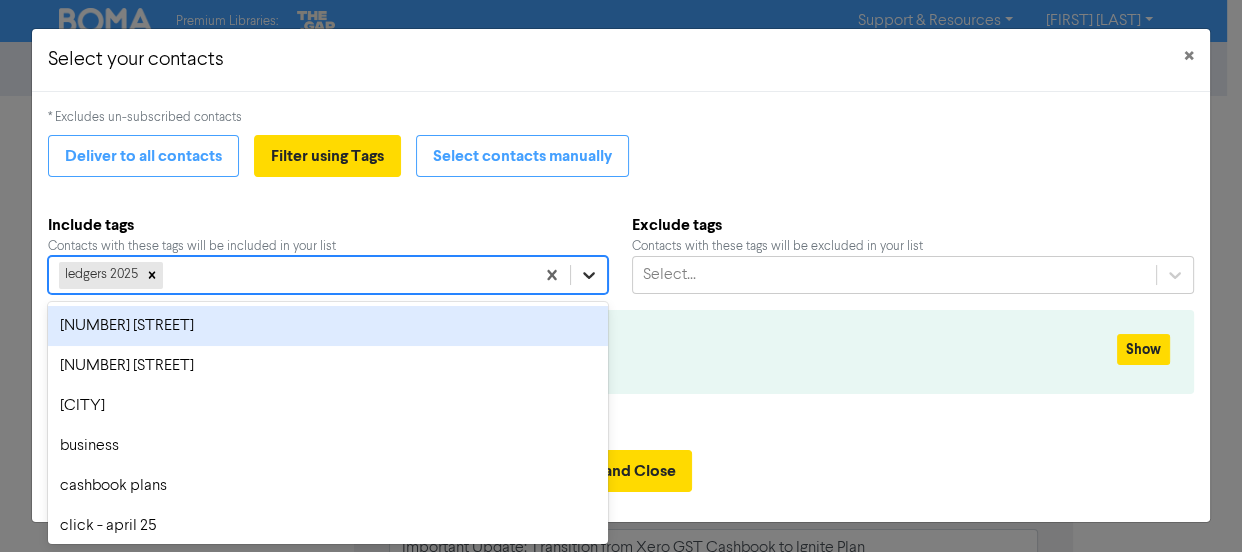 scroll, scrollTop: 0, scrollLeft: 0, axis: both 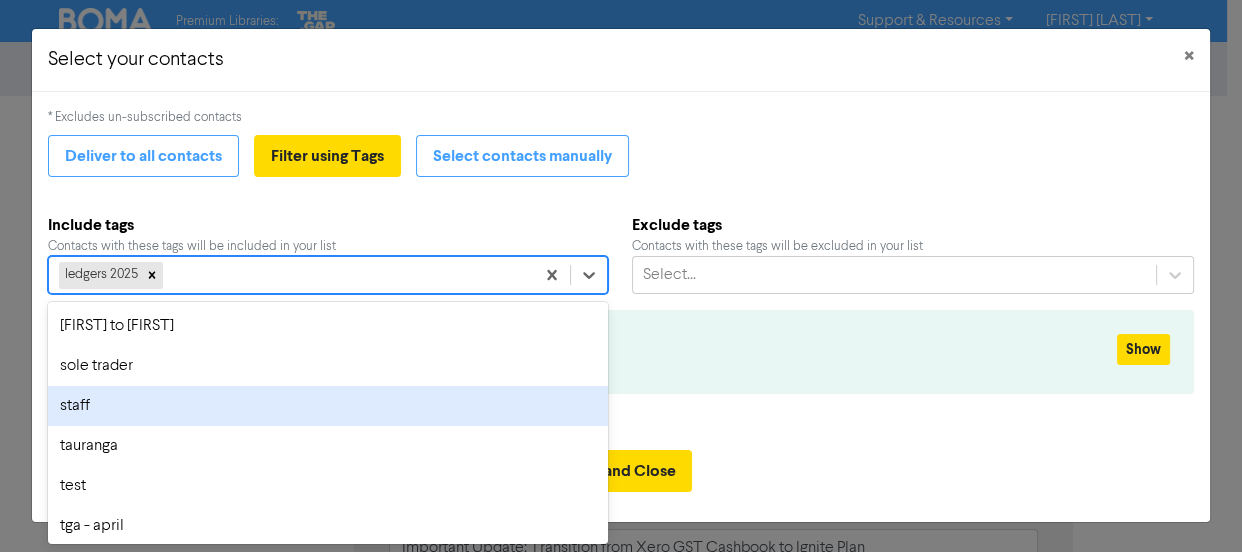 click on "staff" at bounding box center (327, 406) 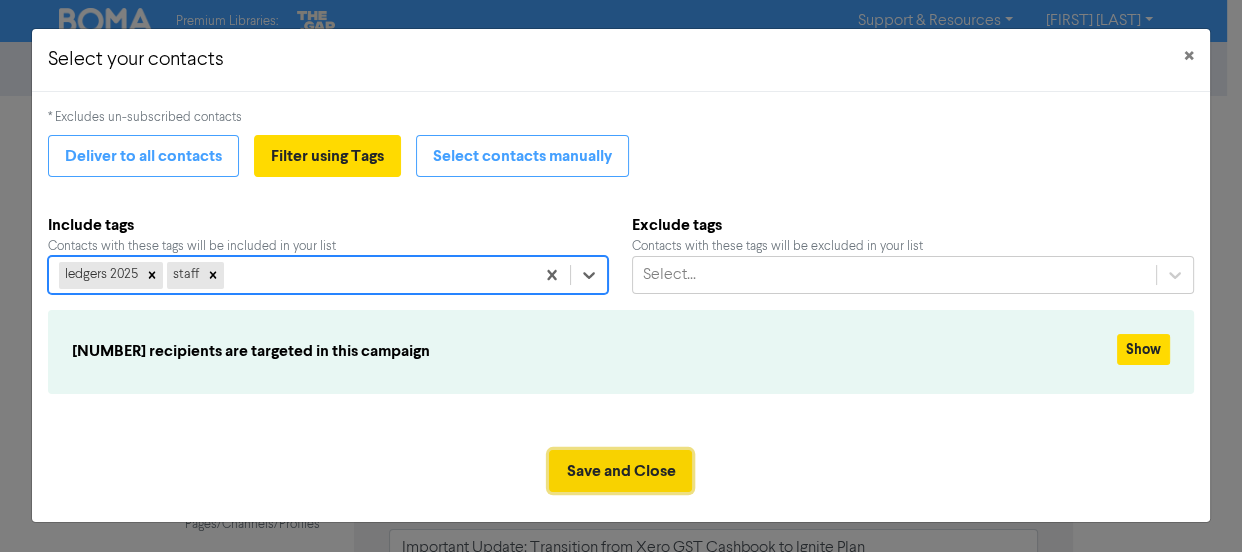 click on "Save and Close" at bounding box center (620, 471) 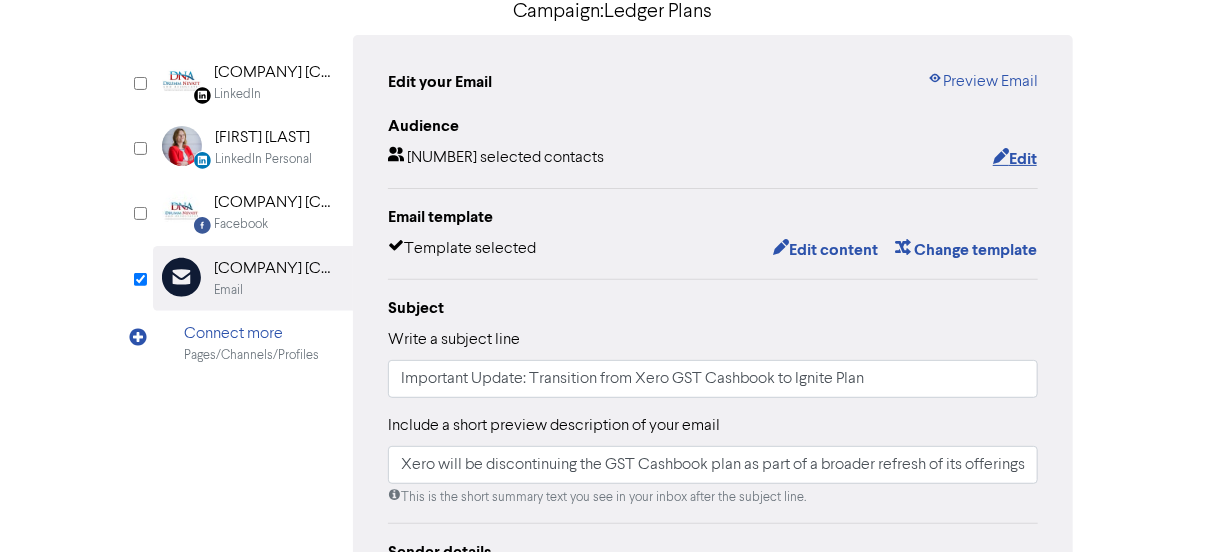 scroll, scrollTop: 181, scrollLeft: 0, axis: vertical 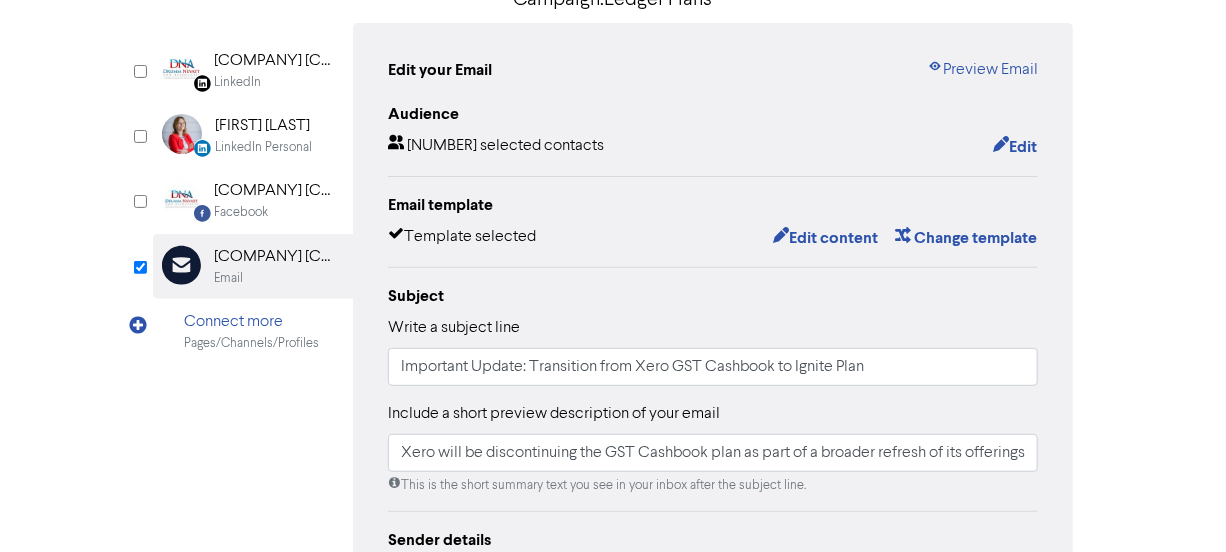 drag, startPoint x: 544, startPoint y: 406, endPoint x: 508, endPoint y: 308, distance: 104.40307 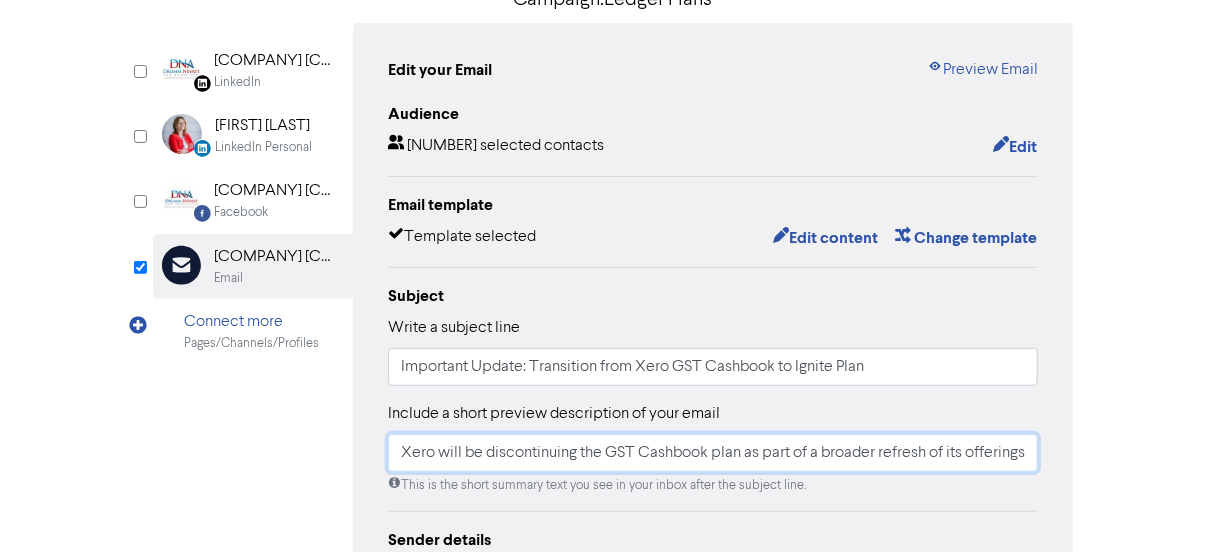 click on "Xero will be discontinuing the GST Cashbook plan as part of a broader refresh of its offerings. On 1 [MONTH], your subscription will be transitioned to the Xero Ignite plan" at bounding box center (713, 453) 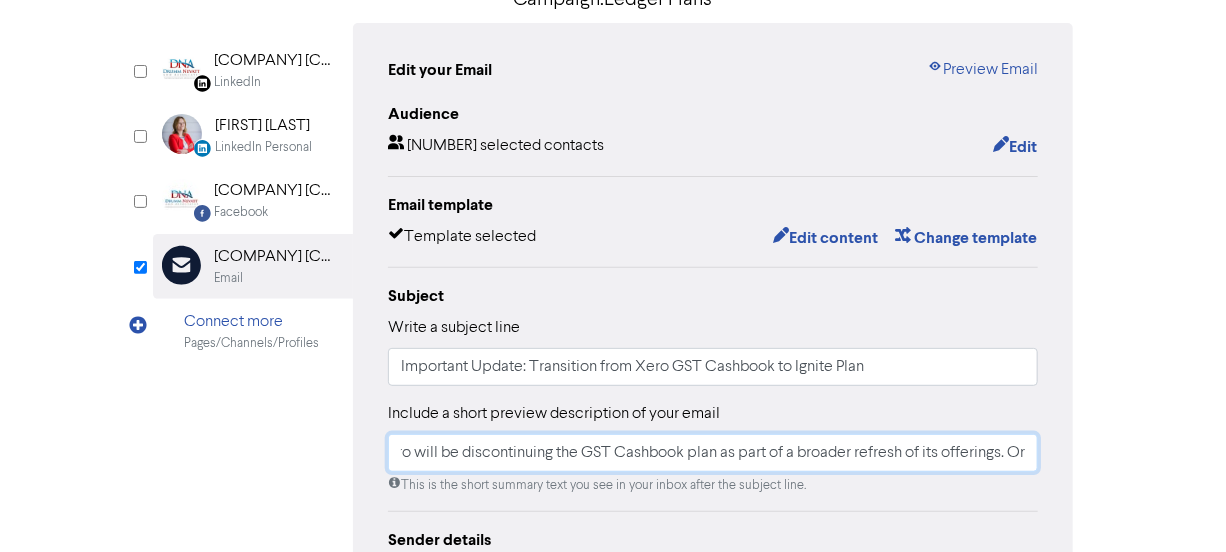 scroll, scrollTop: 0, scrollLeft: 0, axis: both 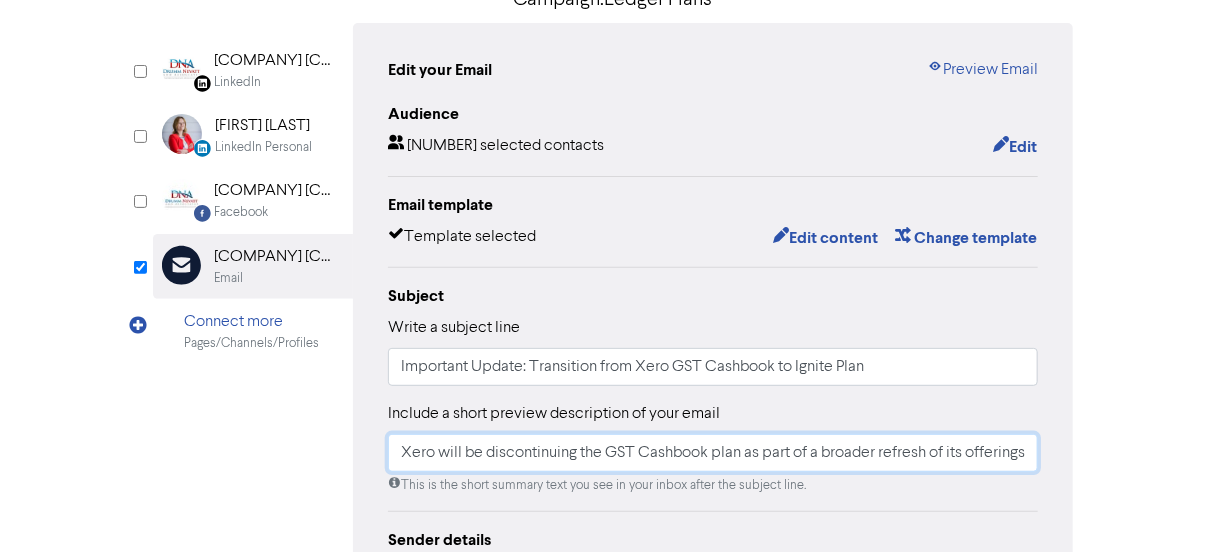 click on "Xero will be discontinuing the GST Cashbook plan as part of a broader refresh of its offerings. On 1 [MONTH], your subscription will be transitioned to the Xero Ignite plan" at bounding box center (713, 453) 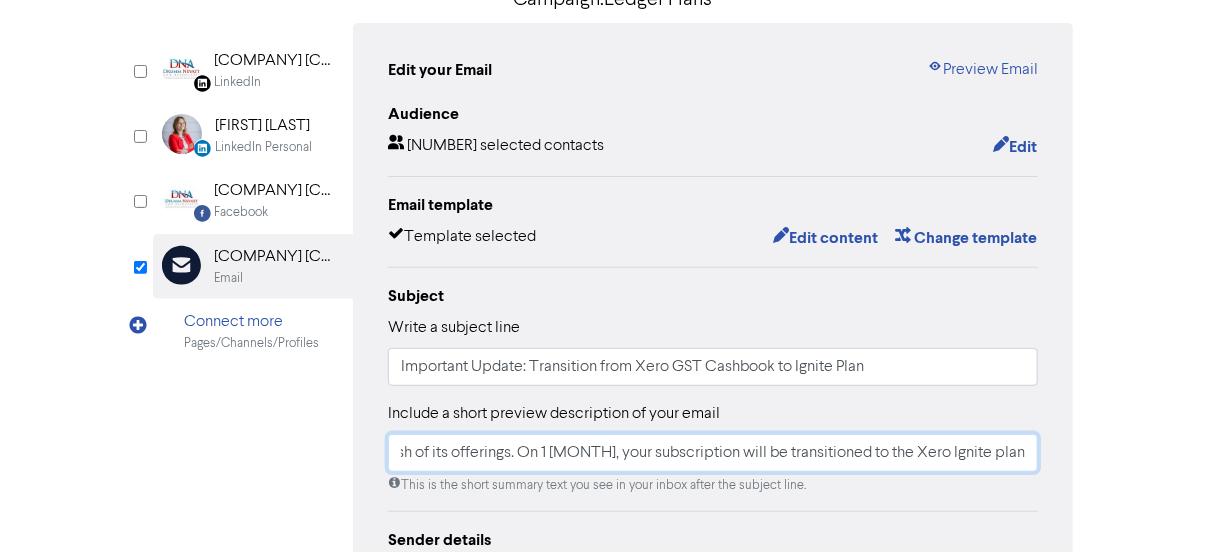 scroll, scrollTop: 0, scrollLeft: 537, axis: horizontal 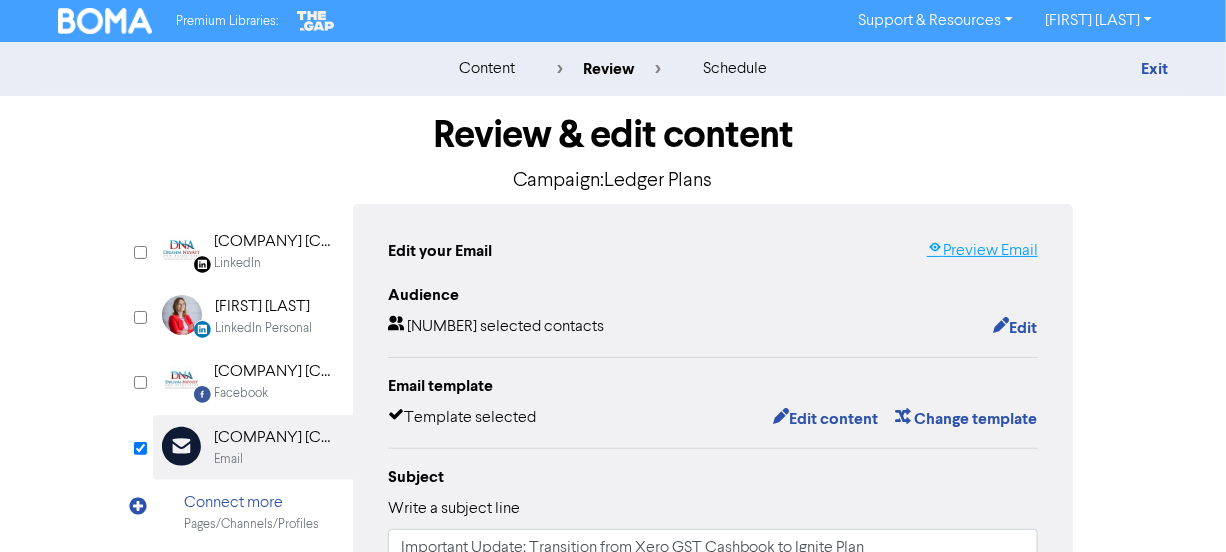 click on "Preview Email" at bounding box center (982, 251) 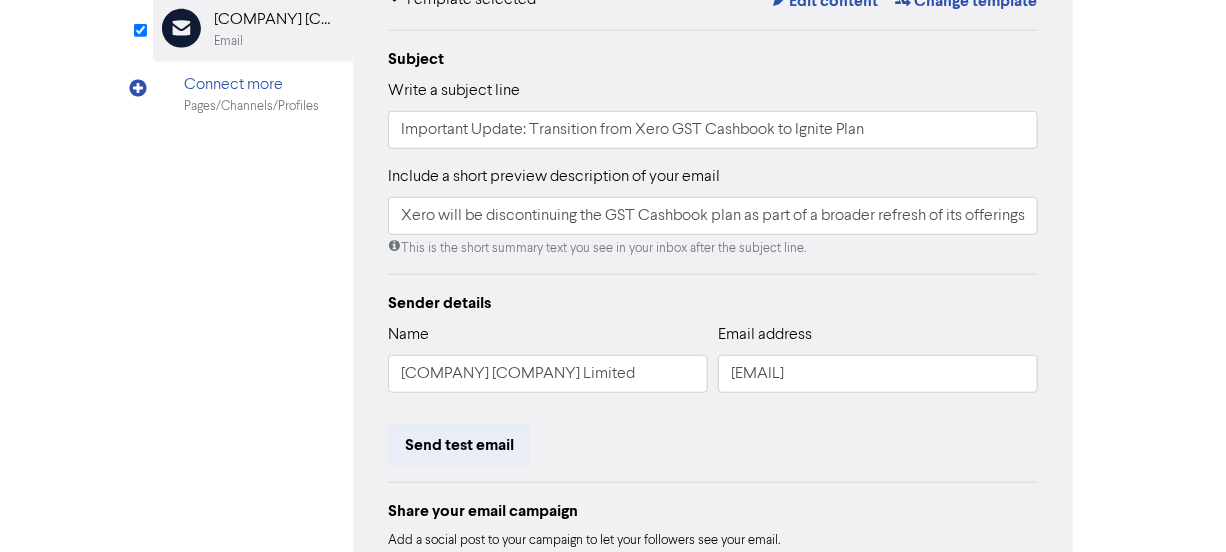 scroll, scrollTop: 590, scrollLeft: 0, axis: vertical 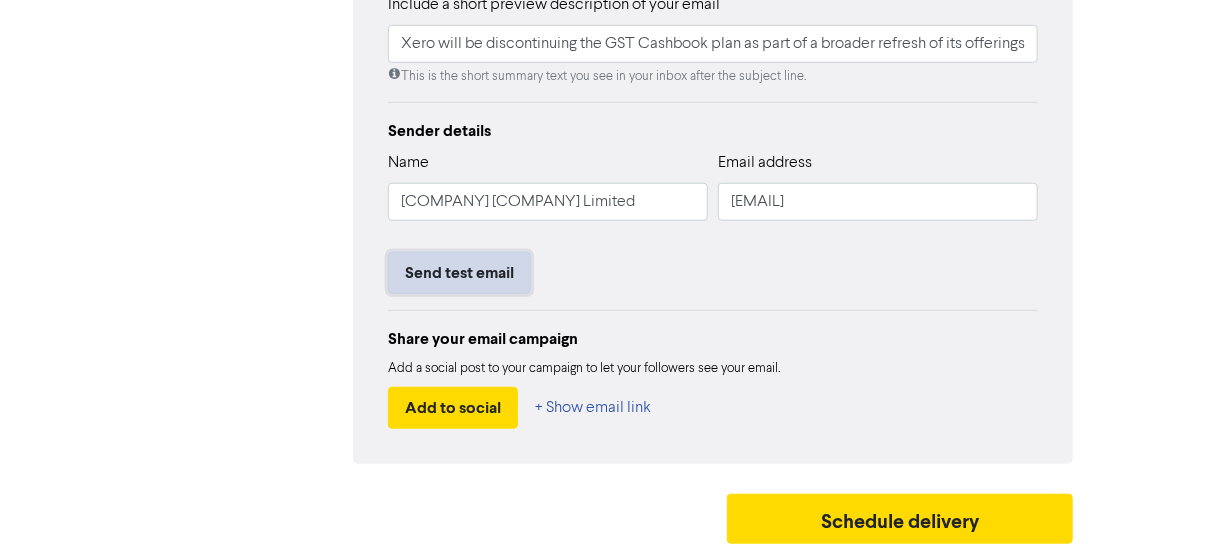 click on "Send test email" at bounding box center [459, 273] 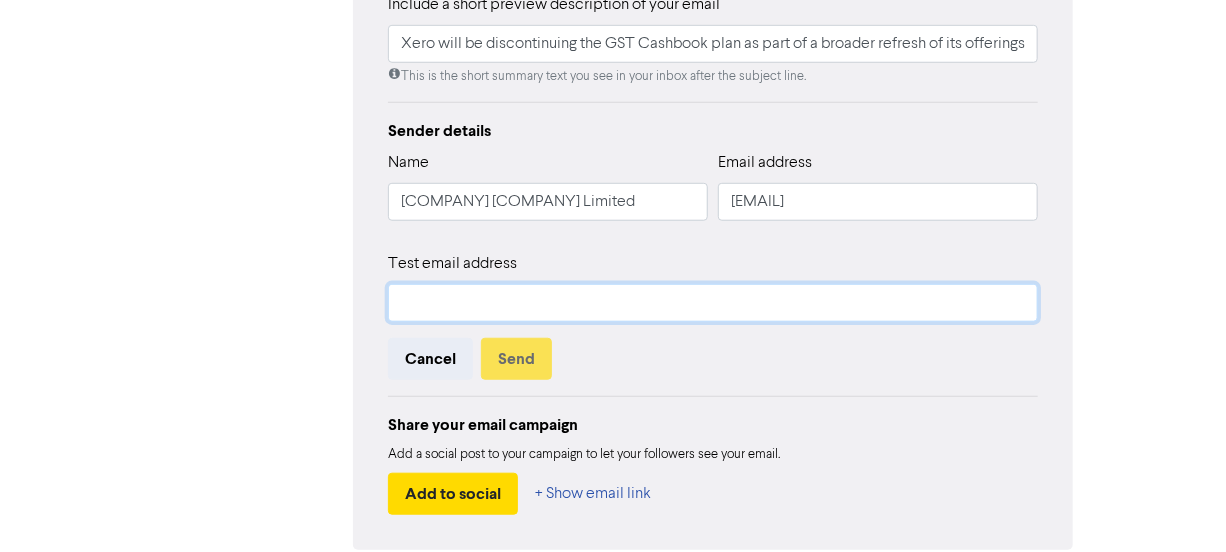 drag, startPoint x: 459, startPoint y: 307, endPoint x: 481, endPoint y: 305, distance: 22.090721 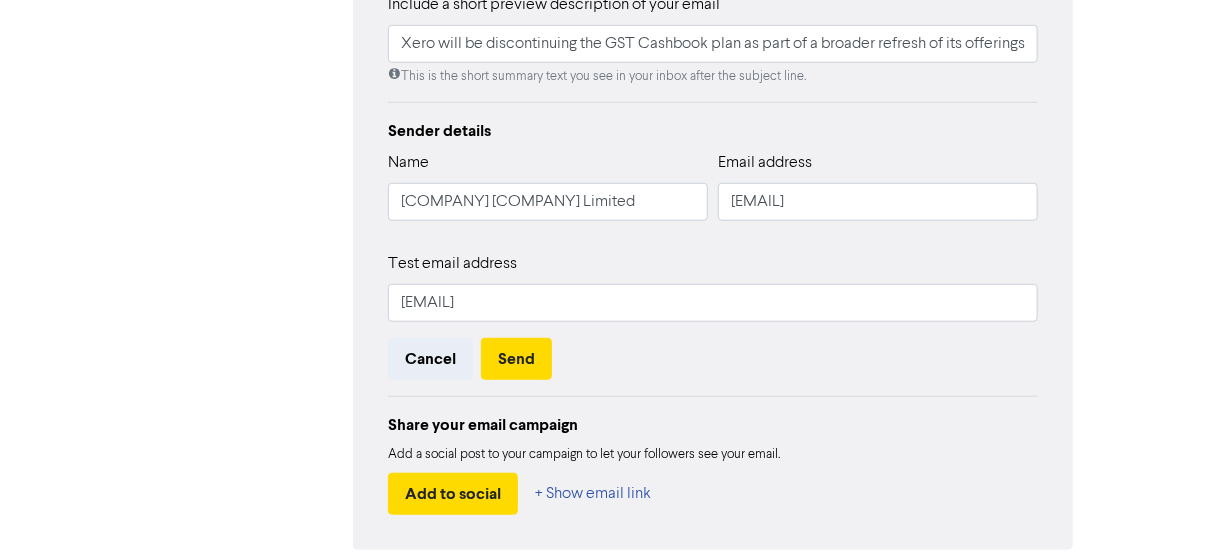 click on "Sender details Name [COMPANY] [COMPANY] Limited Email address [EMAIL] Test email address [EMAIL] Cancel Send Share your email campaign Add a social post to your campaign to let your followers see your email. Add to social + Show email link" at bounding box center [713, 317] 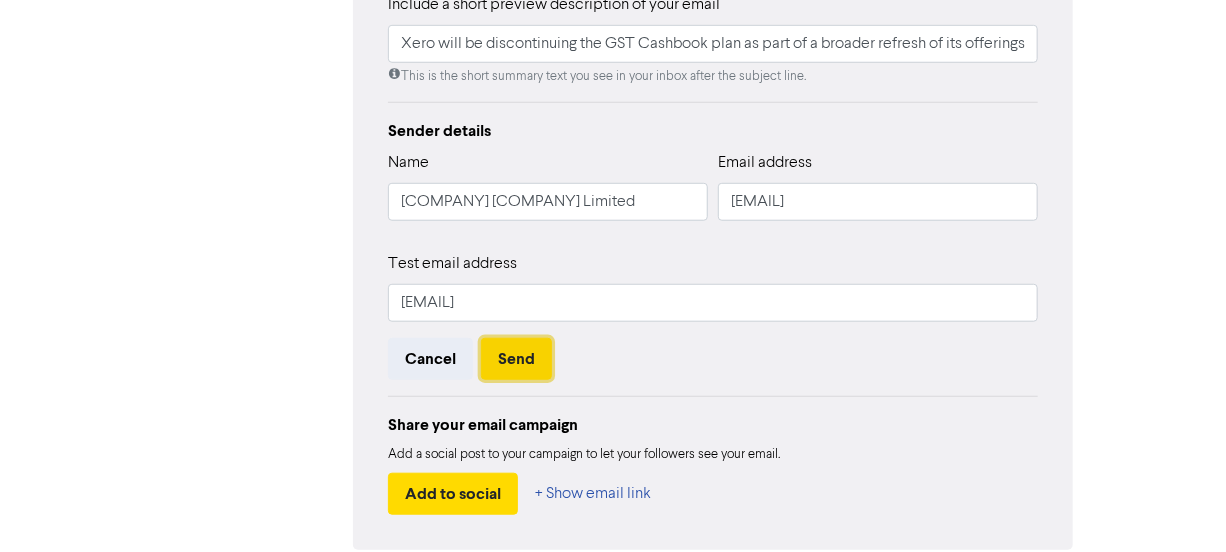 click on "Send" at bounding box center (516, 359) 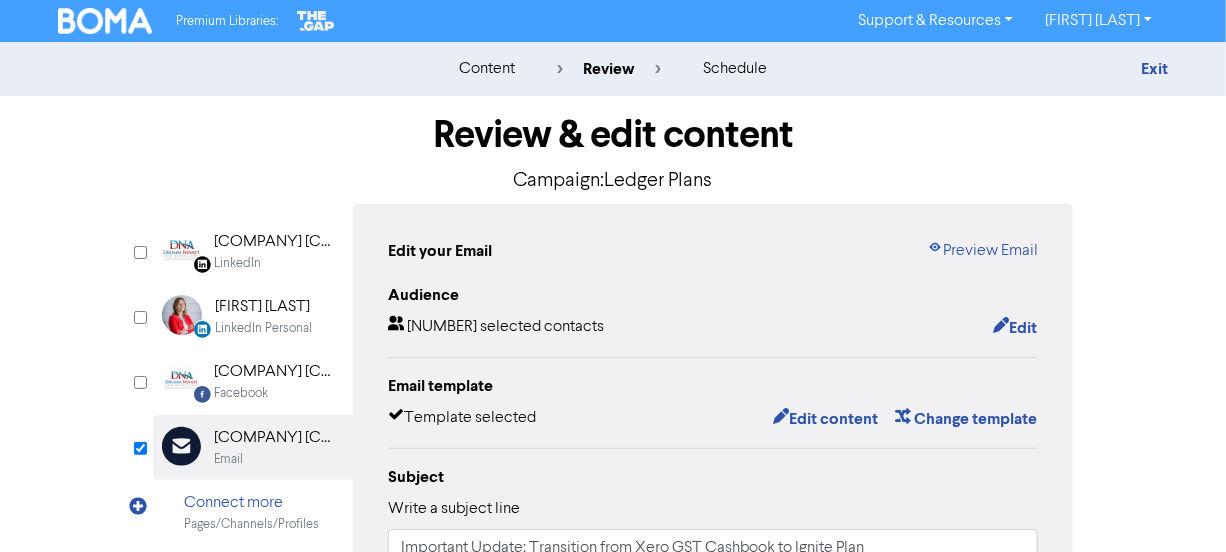 scroll, scrollTop: 90, scrollLeft: 0, axis: vertical 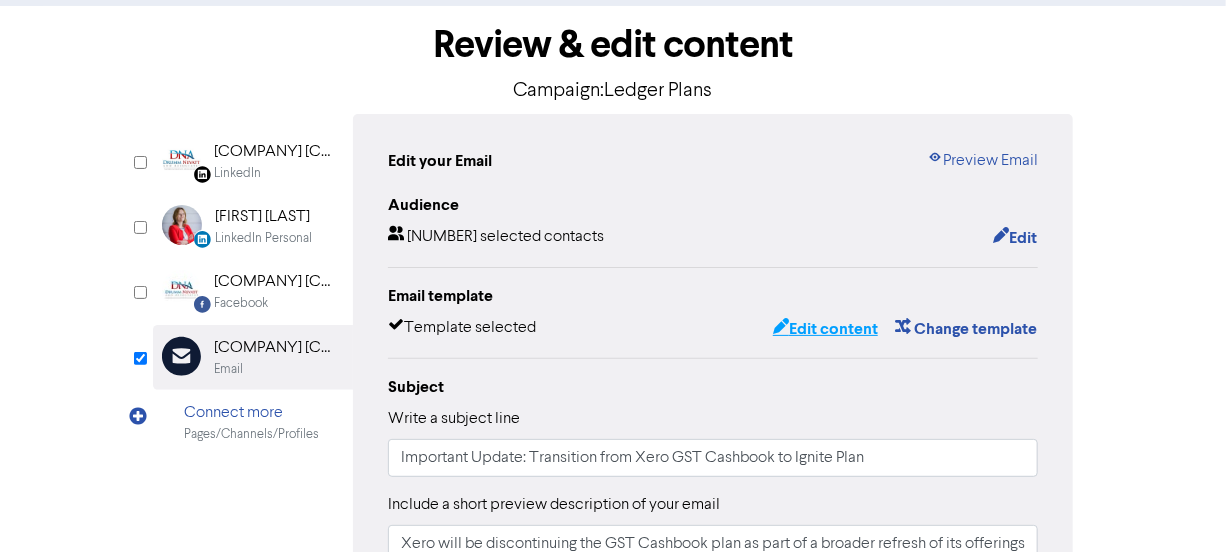 click on "Edit content" at bounding box center (825, 329) 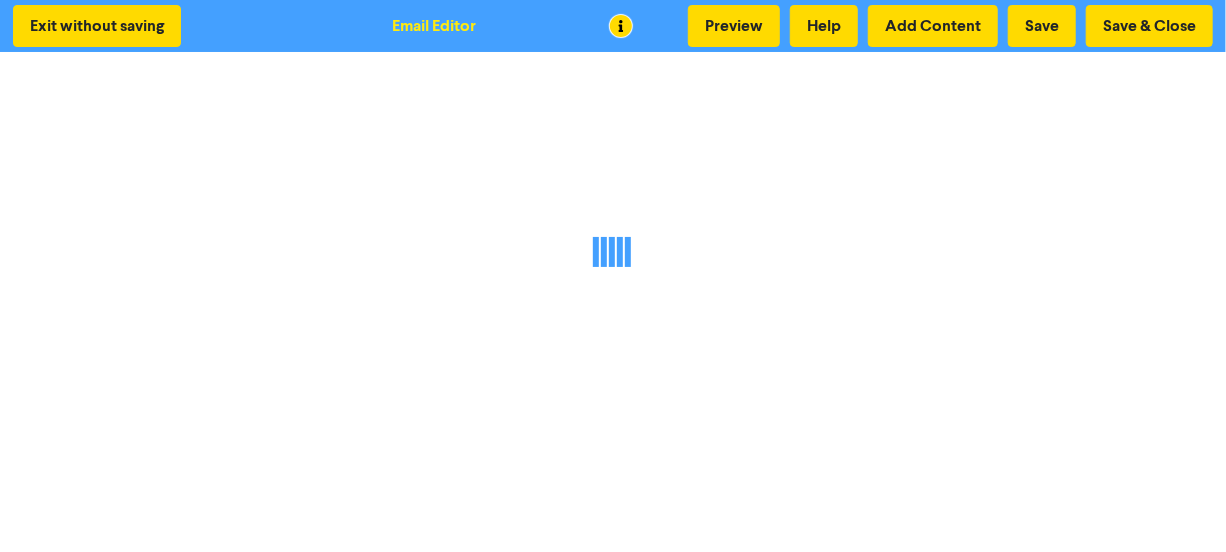 scroll, scrollTop: 0, scrollLeft: 0, axis: both 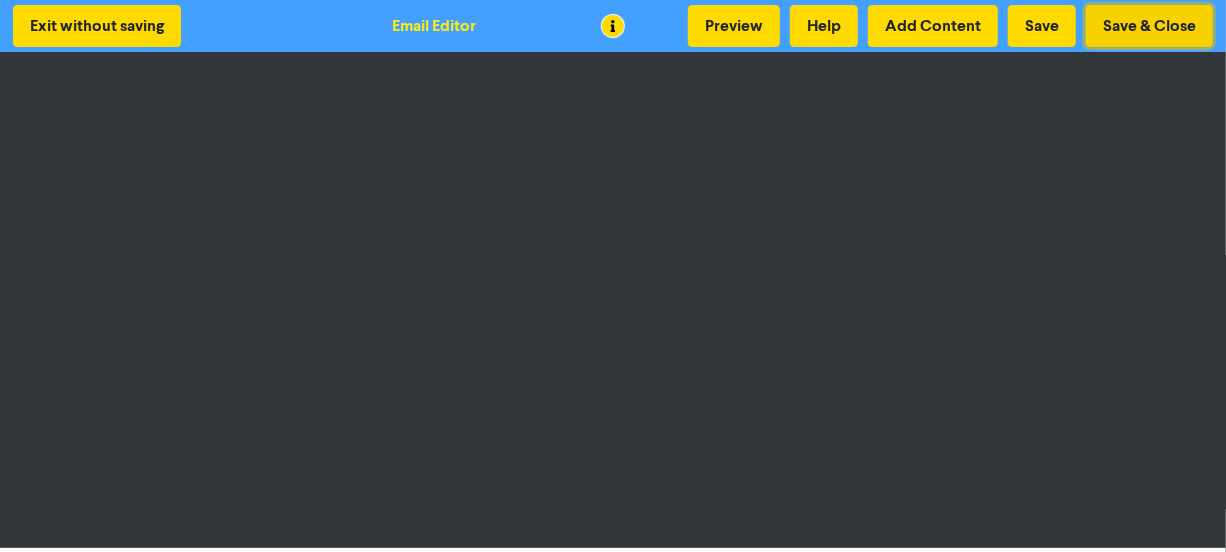 click on "Save & Close" at bounding box center [1149, 26] 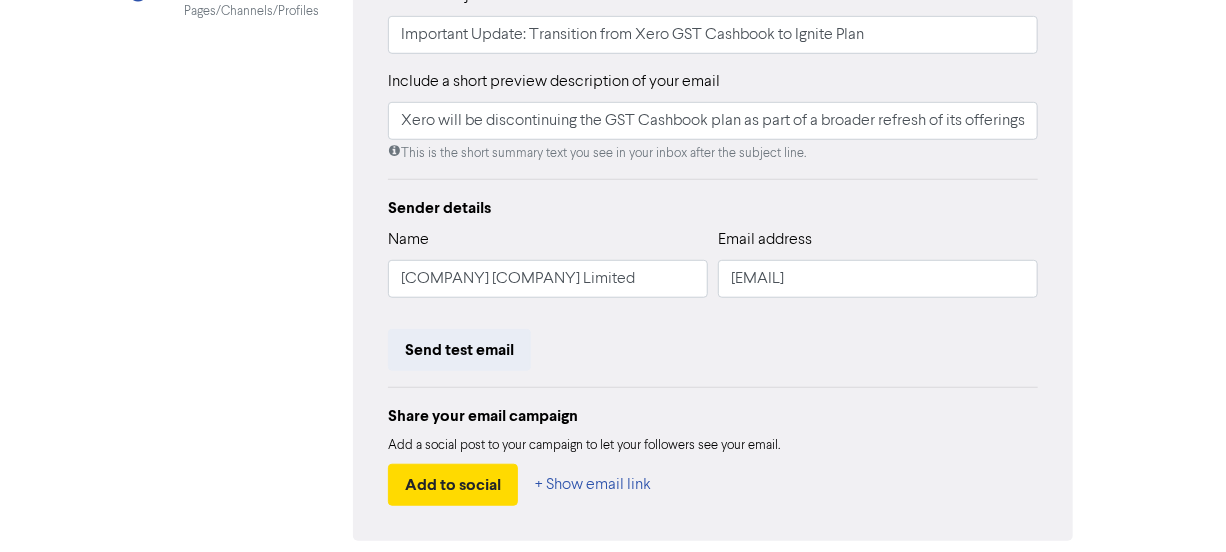 scroll, scrollTop: 545, scrollLeft: 0, axis: vertical 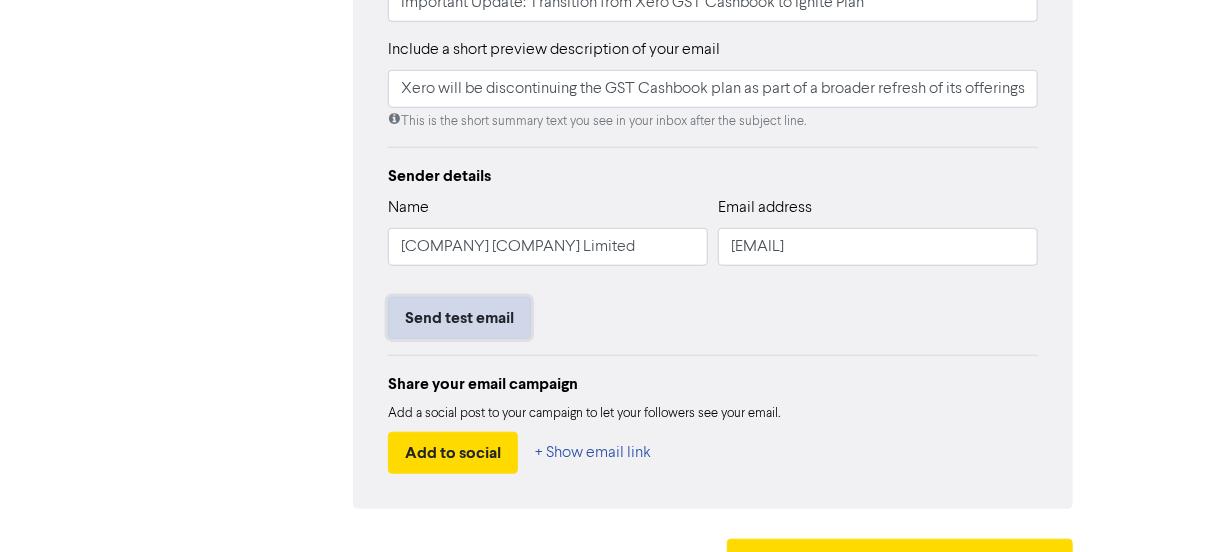 click on "Send test email" at bounding box center [459, 318] 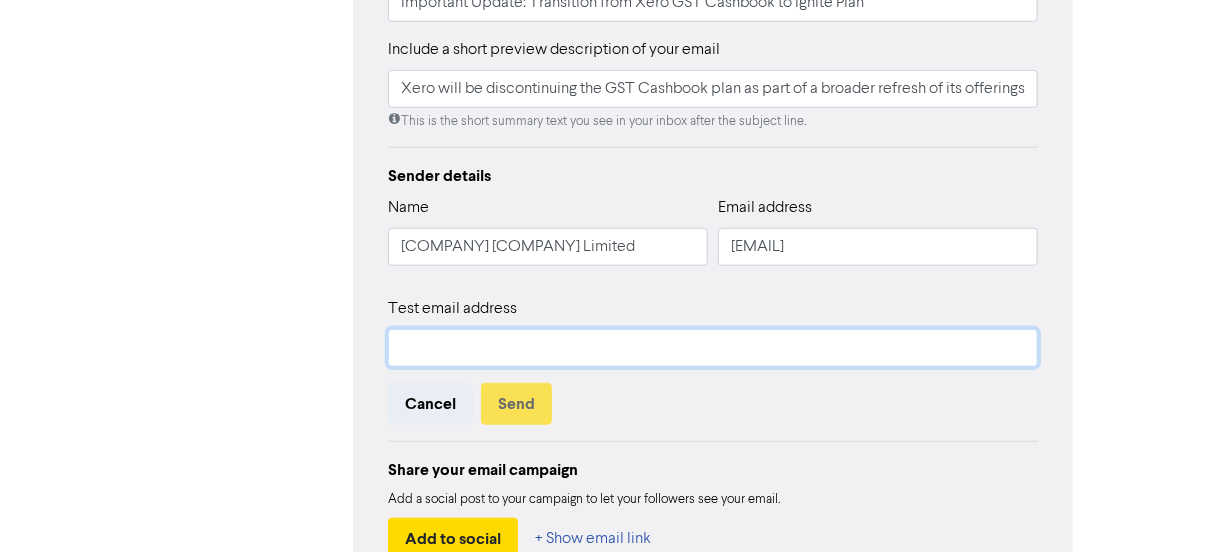 drag, startPoint x: 497, startPoint y: 350, endPoint x: 511, endPoint y: 351, distance: 14.035668 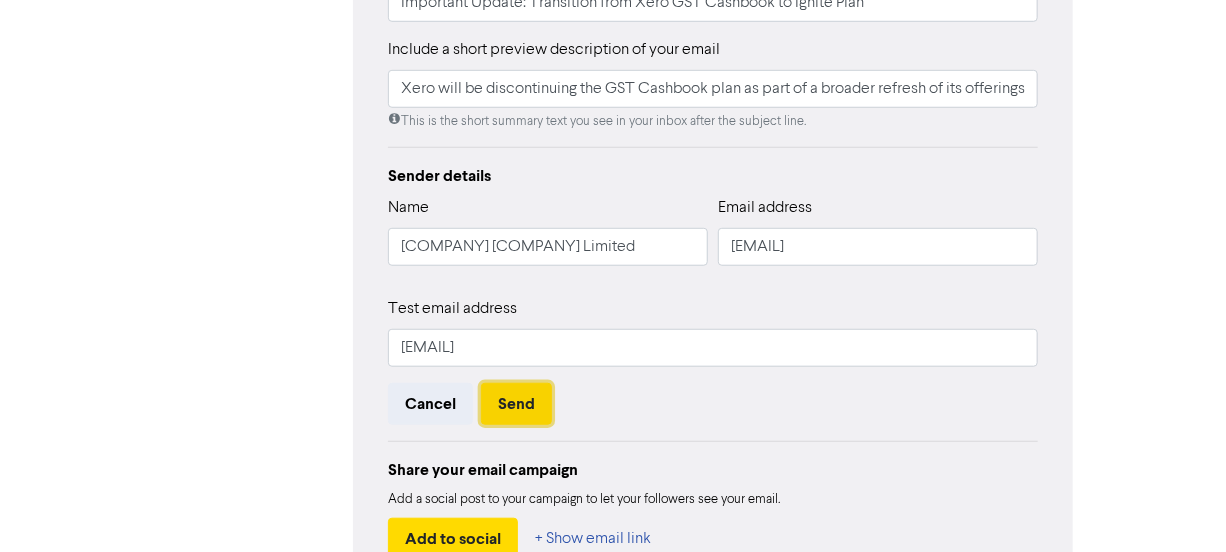 click on "Send" at bounding box center (516, 404) 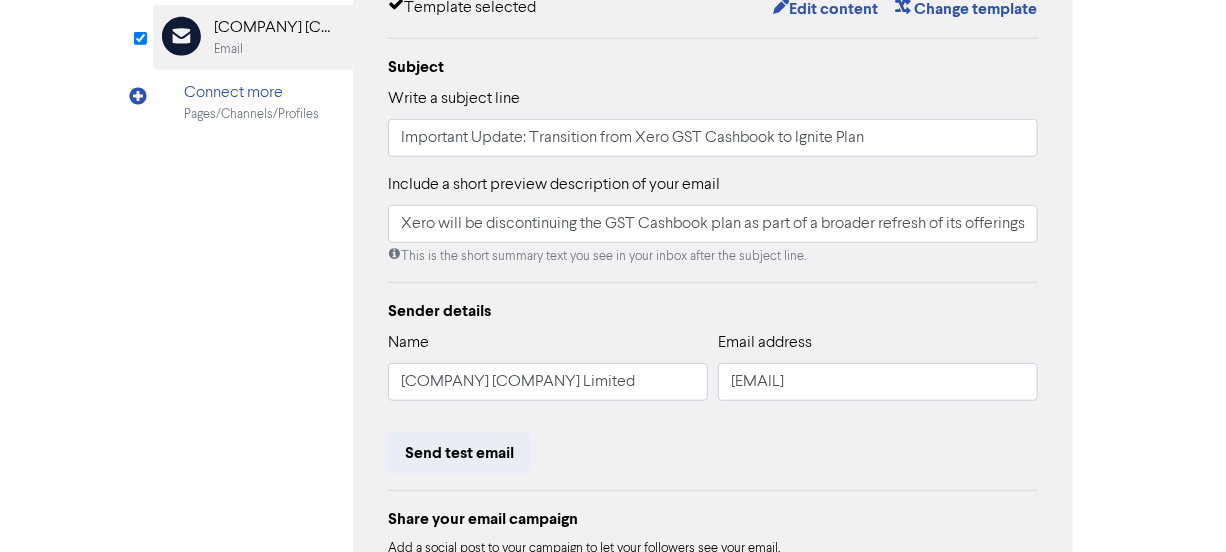 scroll, scrollTop: 272, scrollLeft: 0, axis: vertical 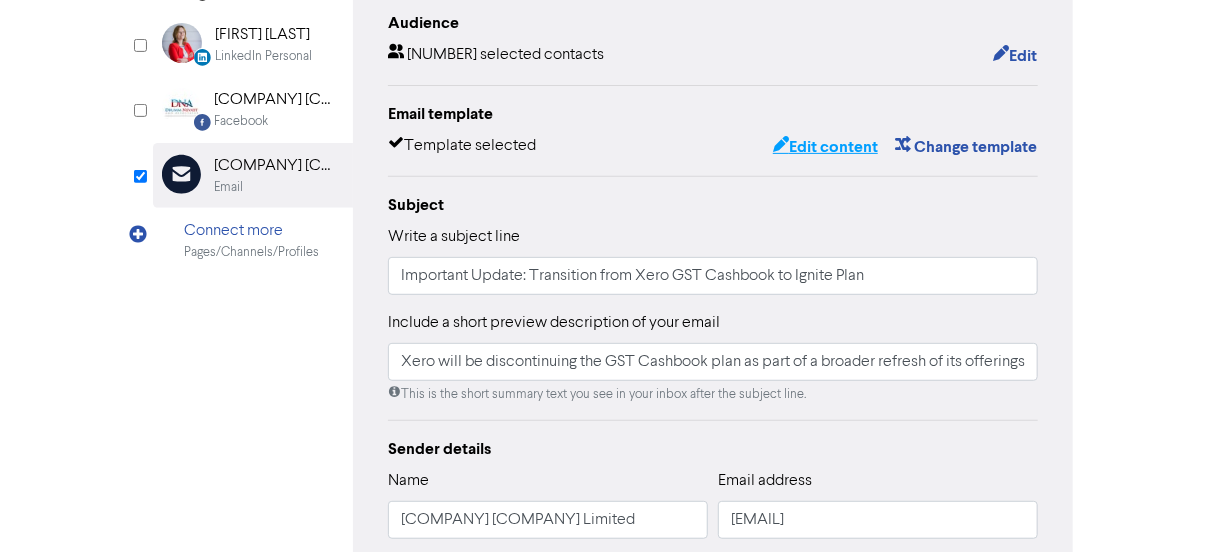 click on "Edit content" at bounding box center [825, 147] 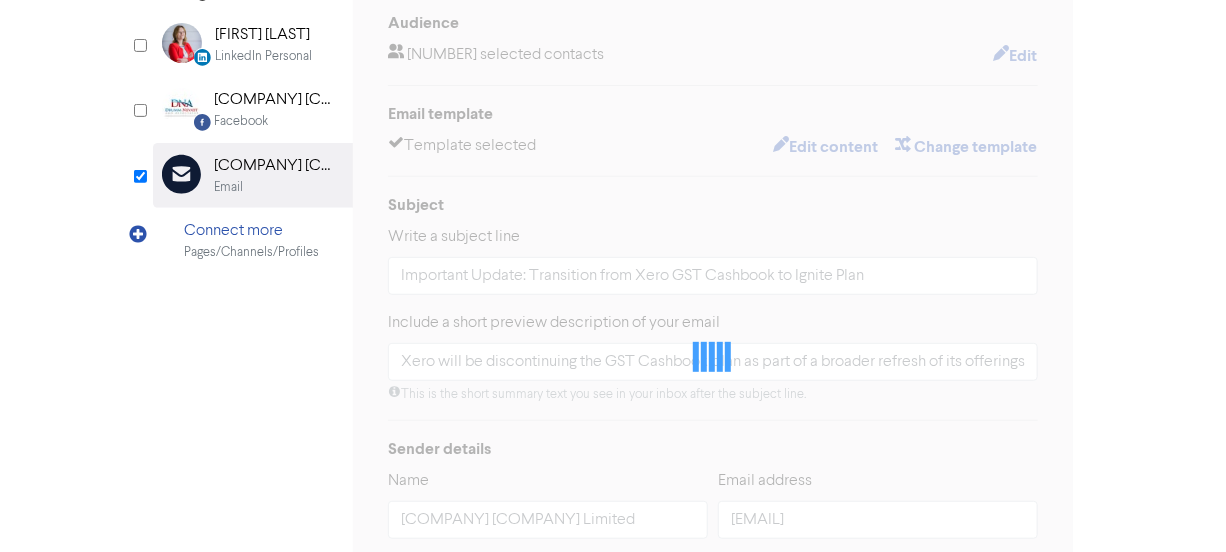 scroll, scrollTop: 0, scrollLeft: 0, axis: both 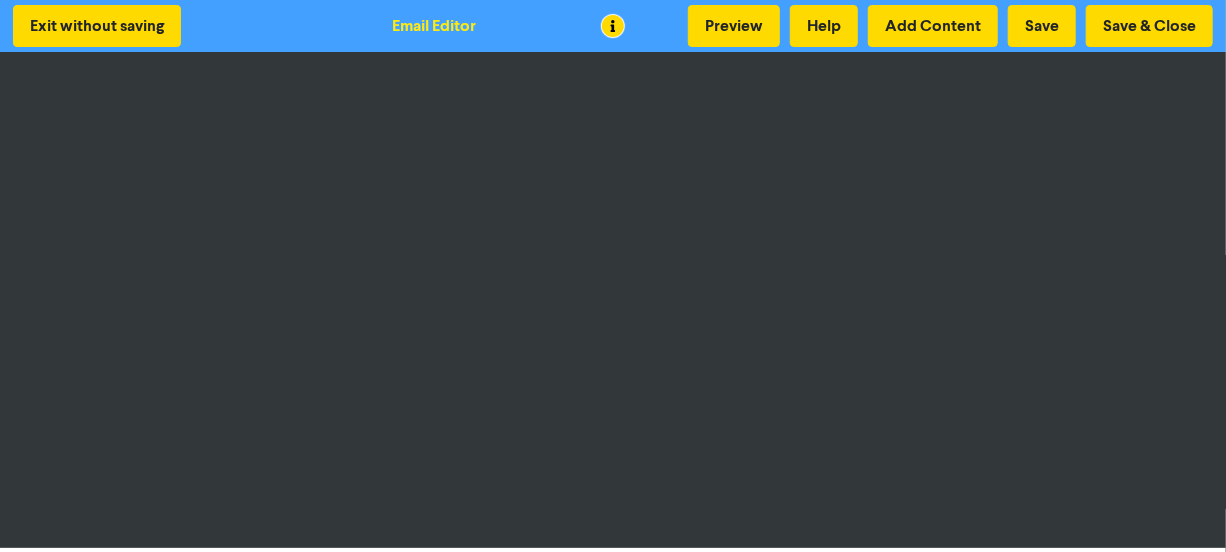 click on "Exit without saving Email Editor Preview Help Add Content Save Save & Close" at bounding box center [613, 26] 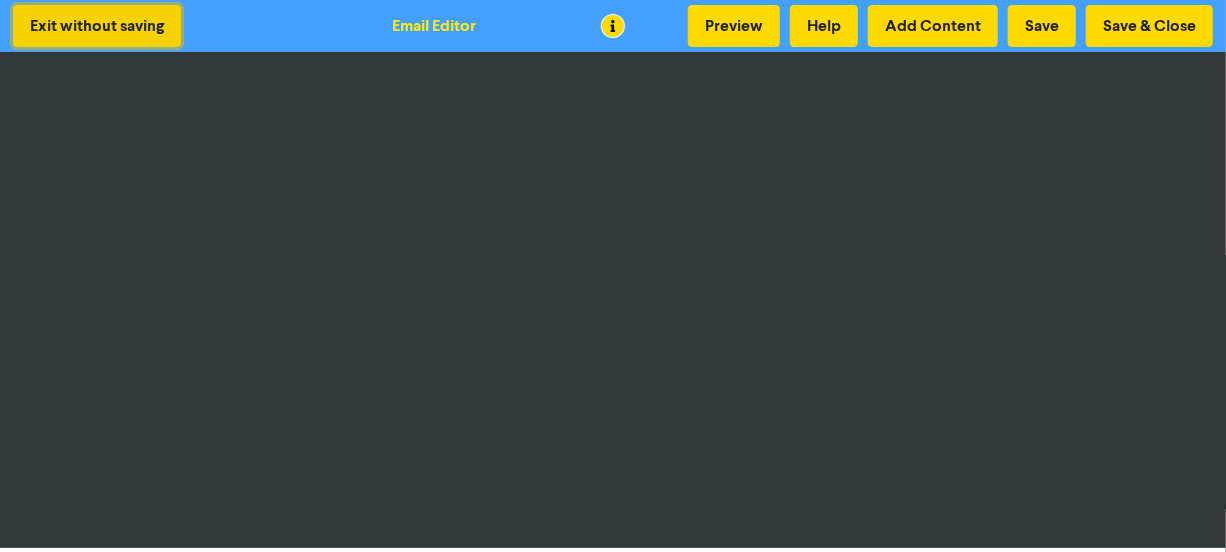 click on "Exit without saving" at bounding box center [97, 26] 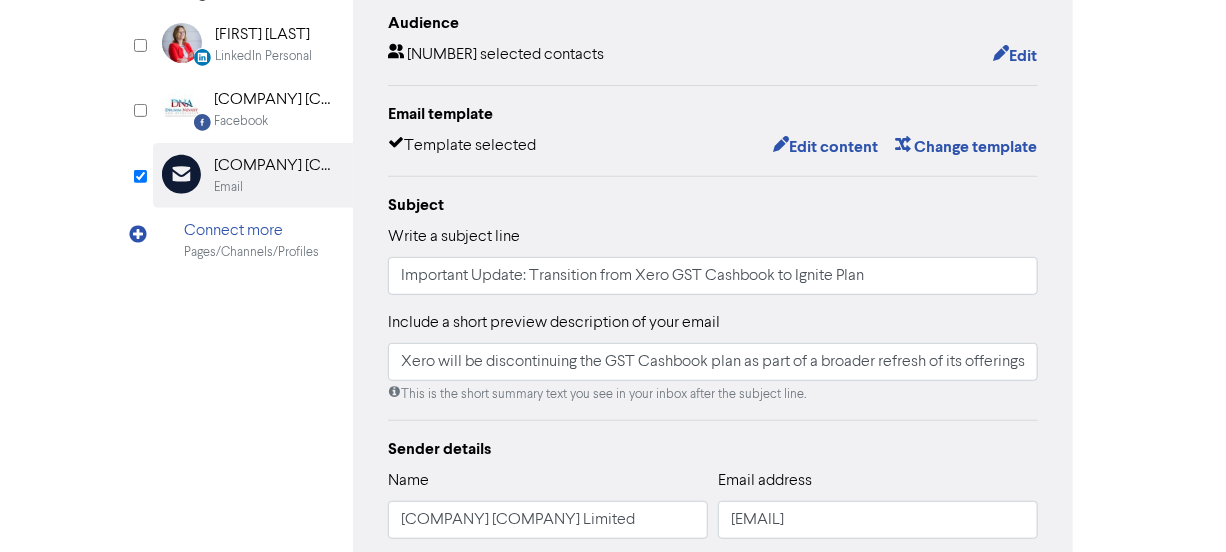 scroll, scrollTop: 90, scrollLeft: 0, axis: vertical 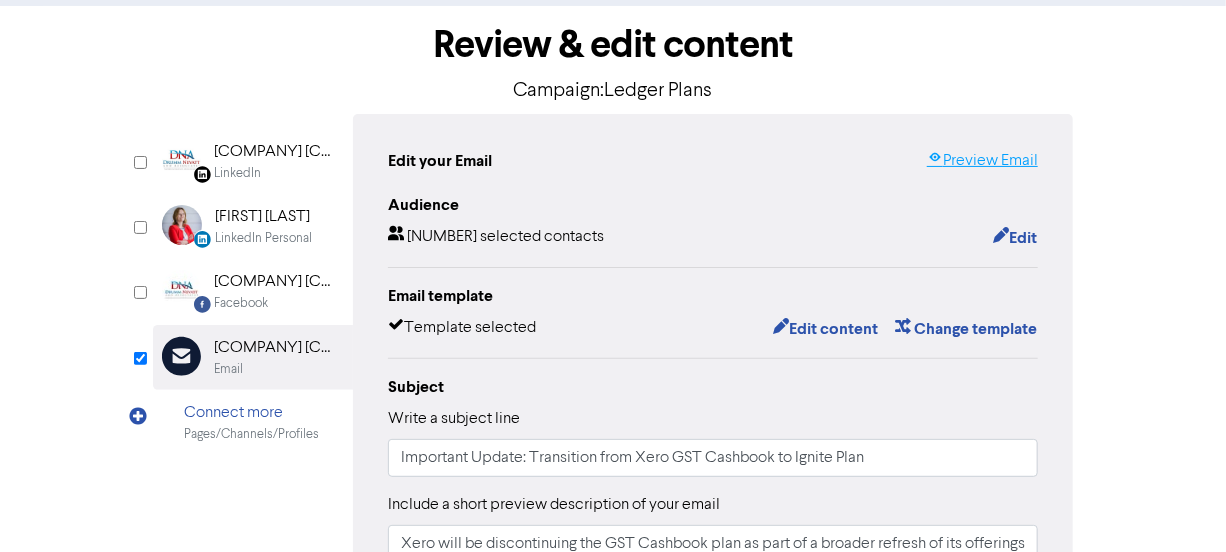 click on "Preview Email" at bounding box center [982, 161] 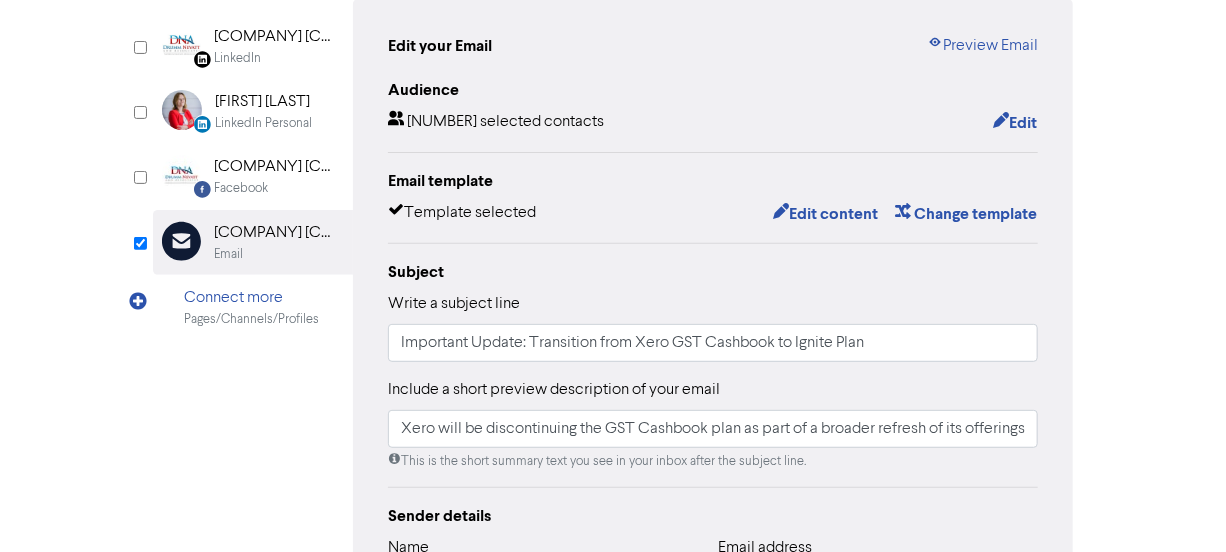 scroll, scrollTop: 590, scrollLeft: 0, axis: vertical 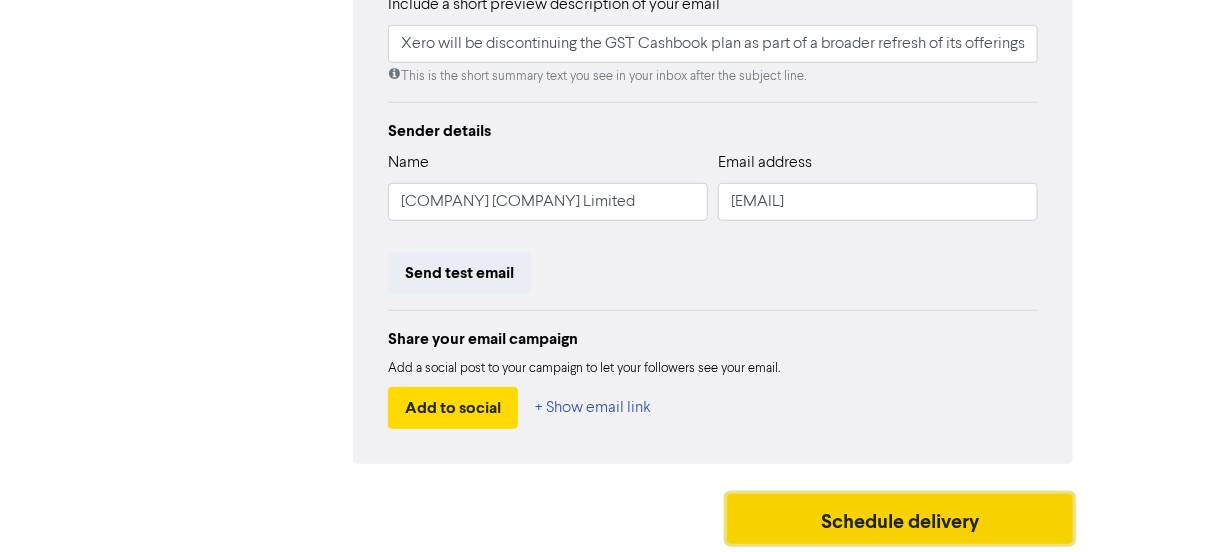 click on "Schedule delivery" at bounding box center (900, 519) 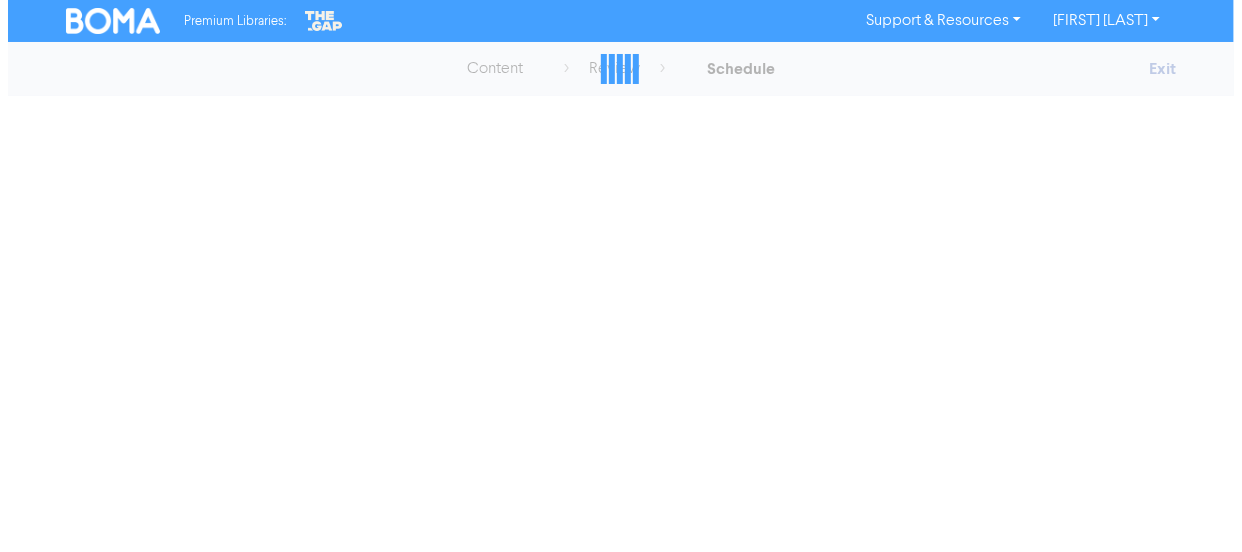 scroll, scrollTop: 0, scrollLeft: 0, axis: both 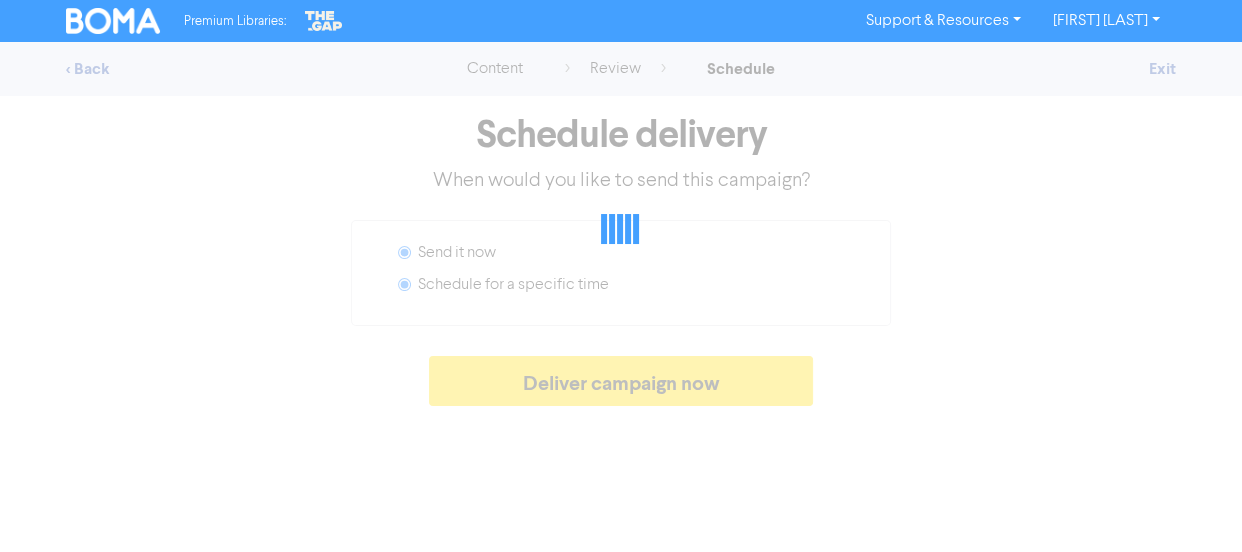 radio on "false" 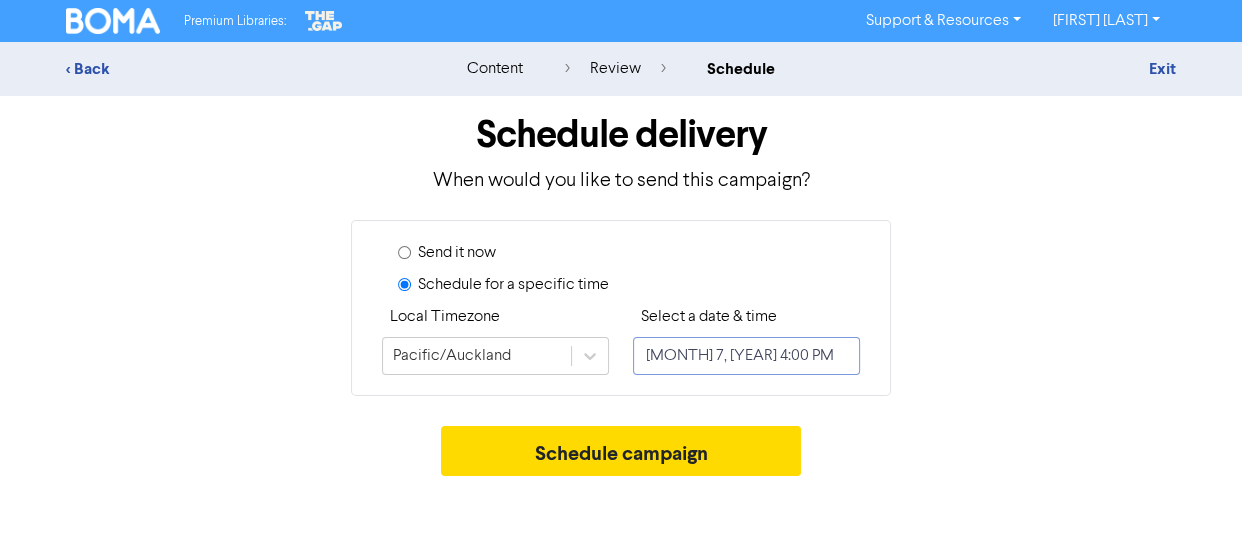 click on "[MONTH] 7, [YEAR] 4:00 PM" at bounding box center [746, 356] 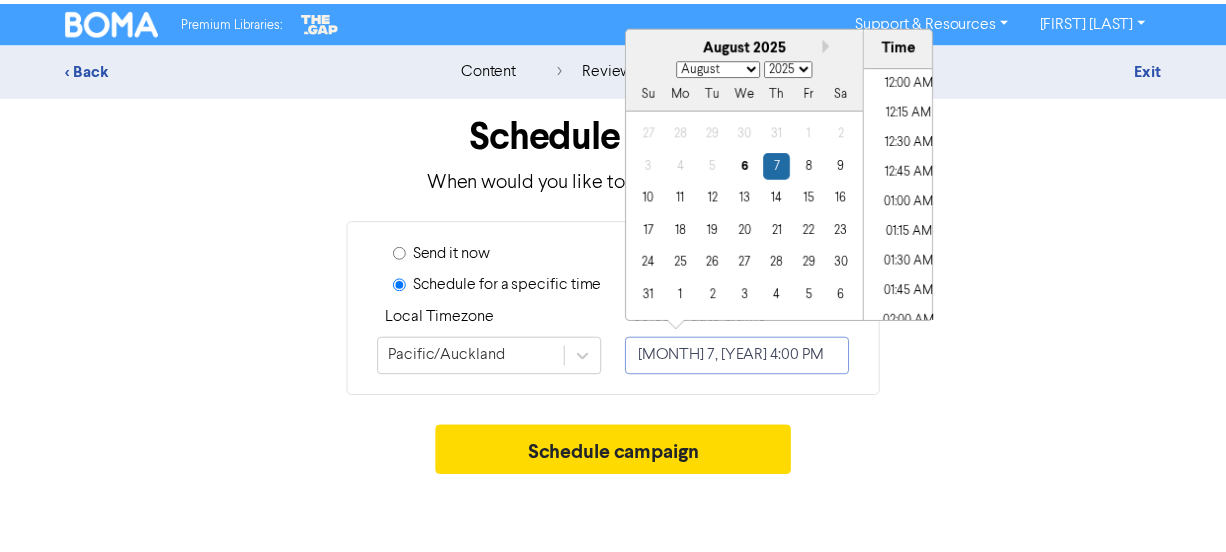 scroll, scrollTop: 1807, scrollLeft: 0, axis: vertical 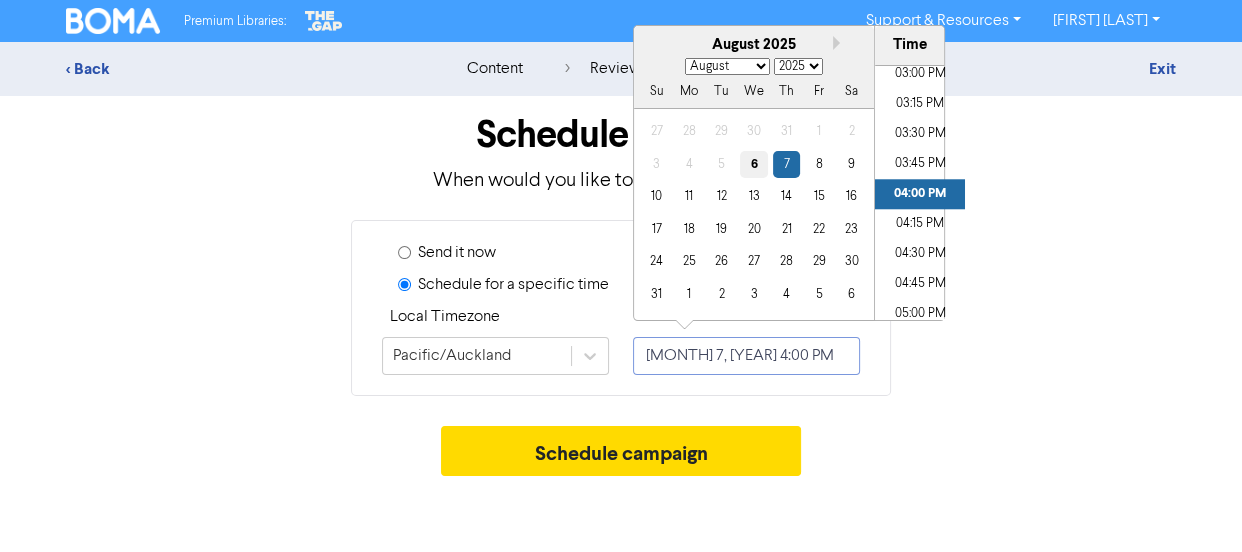 click on "6" at bounding box center (753, 164) 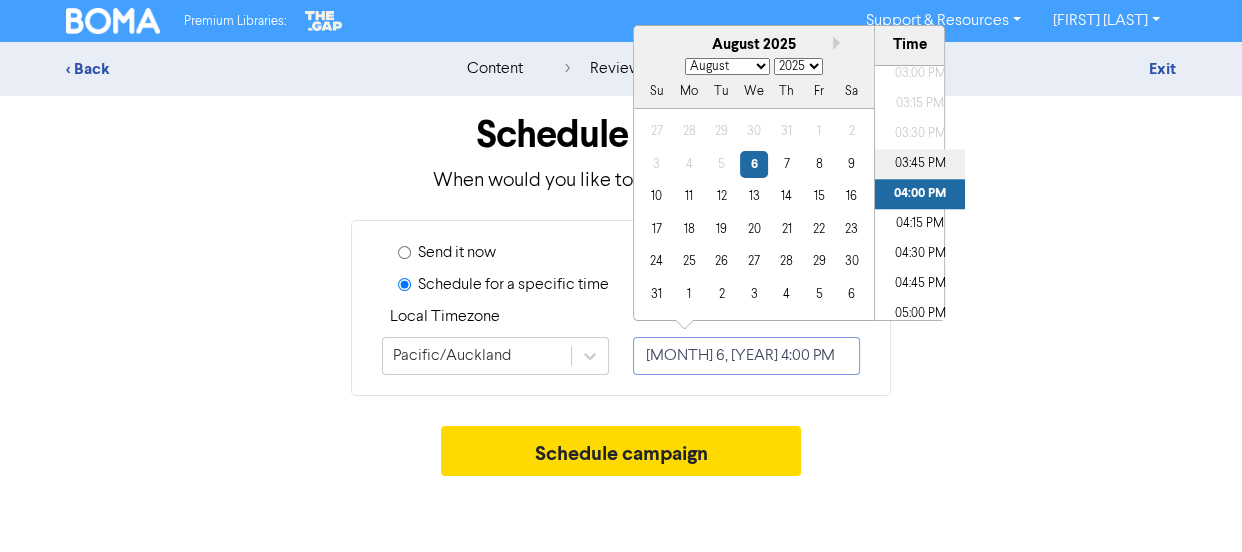 click on "03:45 PM" at bounding box center [920, 164] 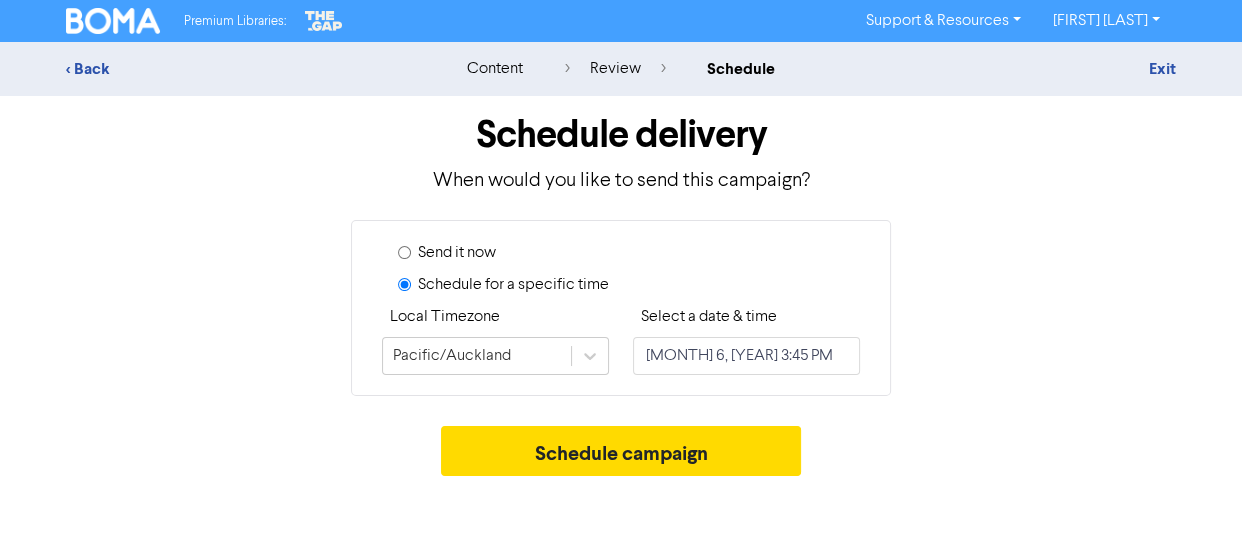 click on "Schedule delivery When would you like to send this campaign?   Send it now   Schedule for a specific time Local Timezone Pacific/[CITY] Select a date & time [MONTH] 6, [YEAR] 3:45 PM Schedule campaign" at bounding box center (621, 291) 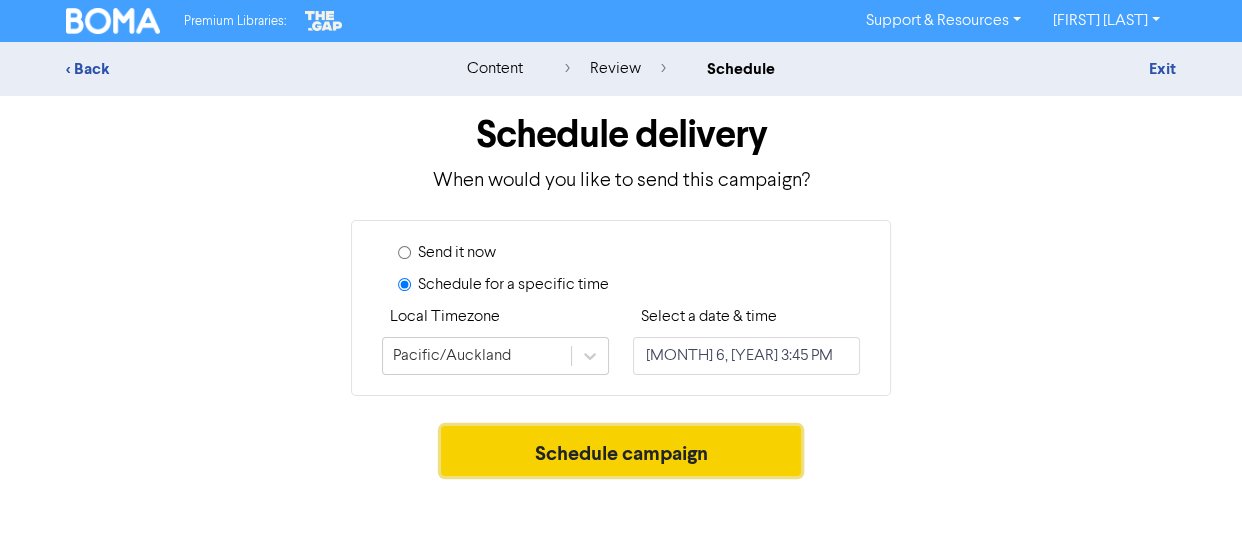 click on "Schedule campaign" at bounding box center (621, 451) 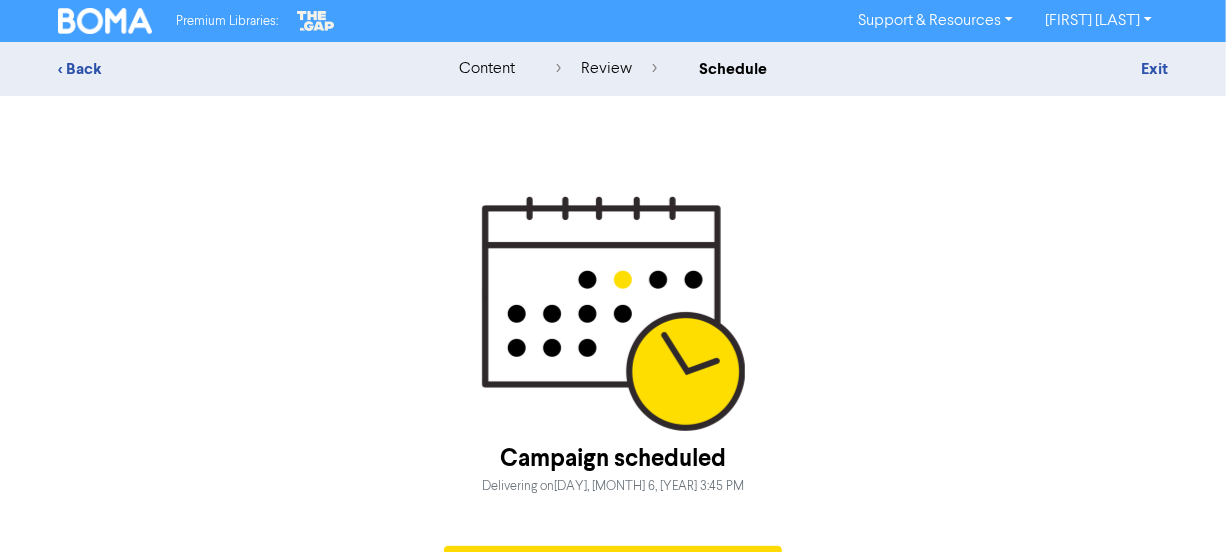 scroll, scrollTop: 54, scrollLeft: 0, axis: vertical 